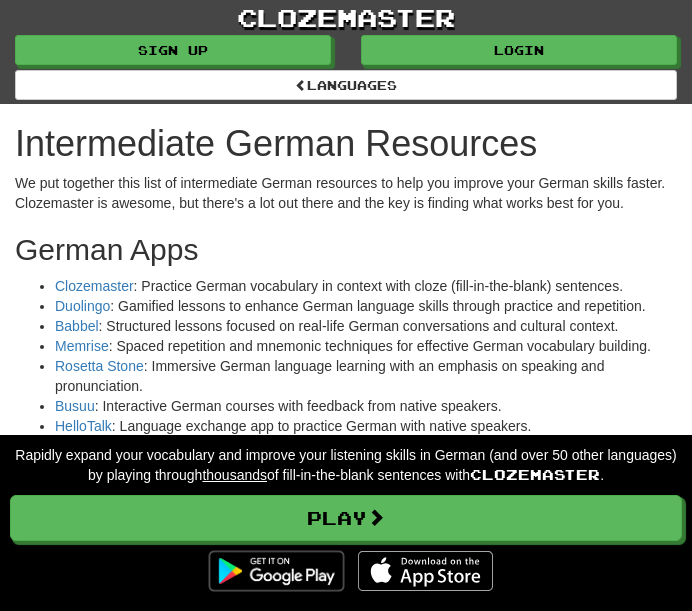 scroll, scrollTop: 0, scrollLeft: 0, axis: both 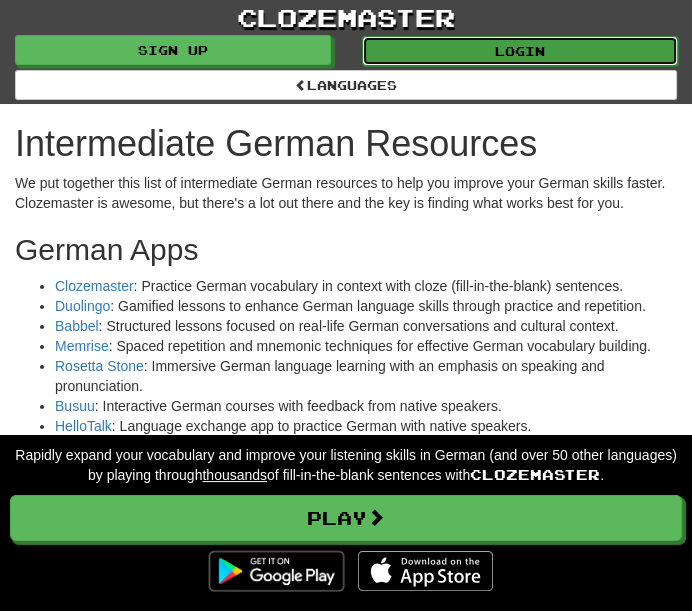 click on "Login" at bounding box center [520, 51] 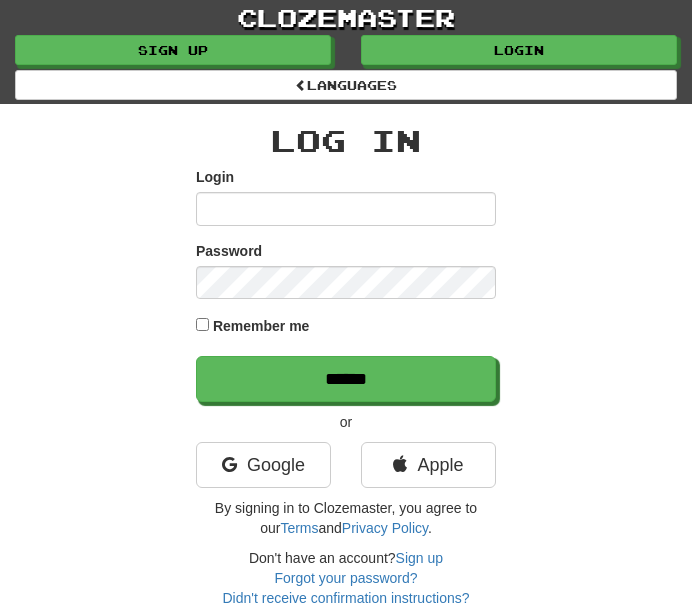 scroll, scrollTop: 0, scrollLeft: 0, axis: both 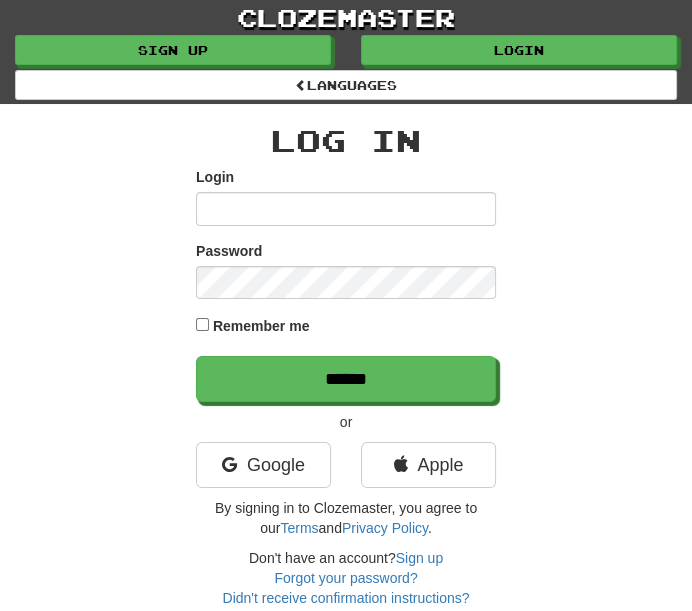 click on "Login" at bounding box center (346, 209) 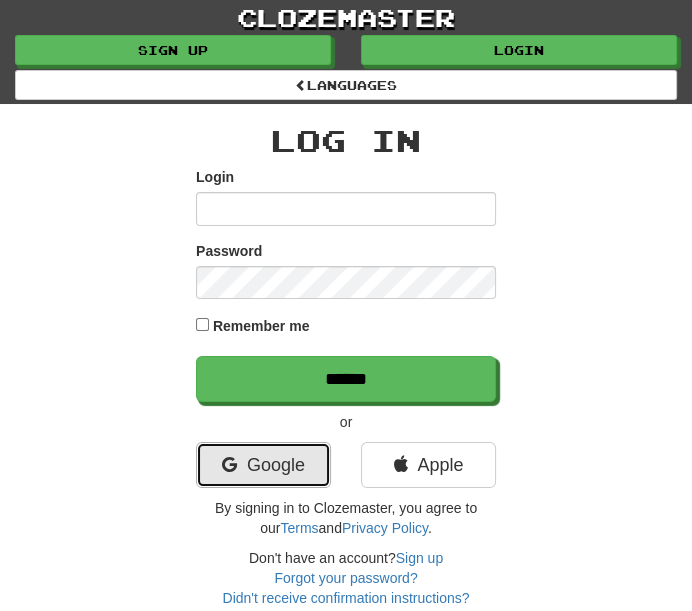 click on "Google" at bounding box center [263, 465] 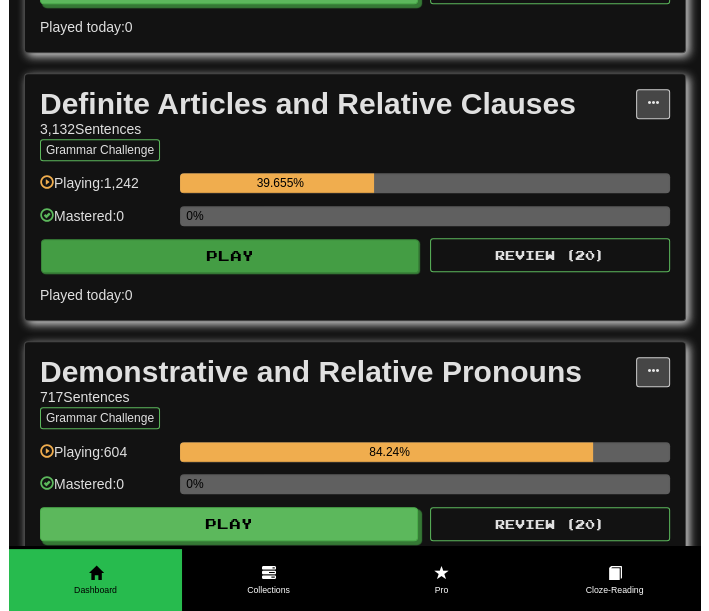 scroll, scrollTop: 903, scrollLeft: 0, axis: vertical 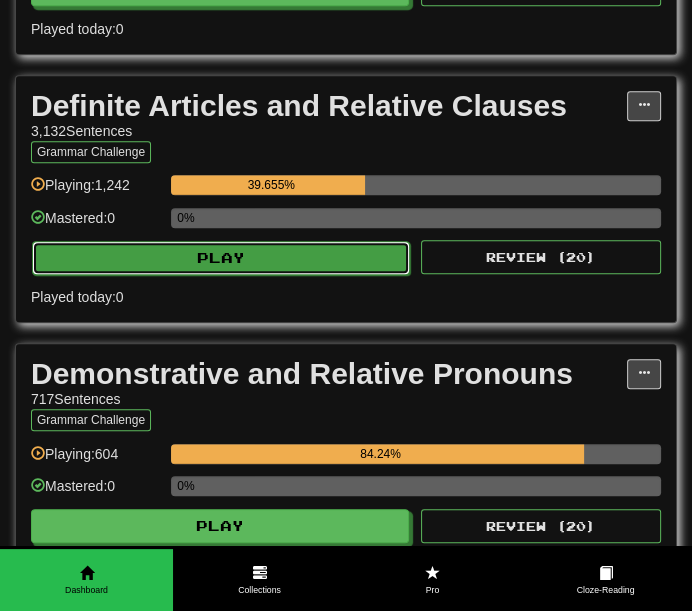 click on "Play" at bounding box center (221, 258) 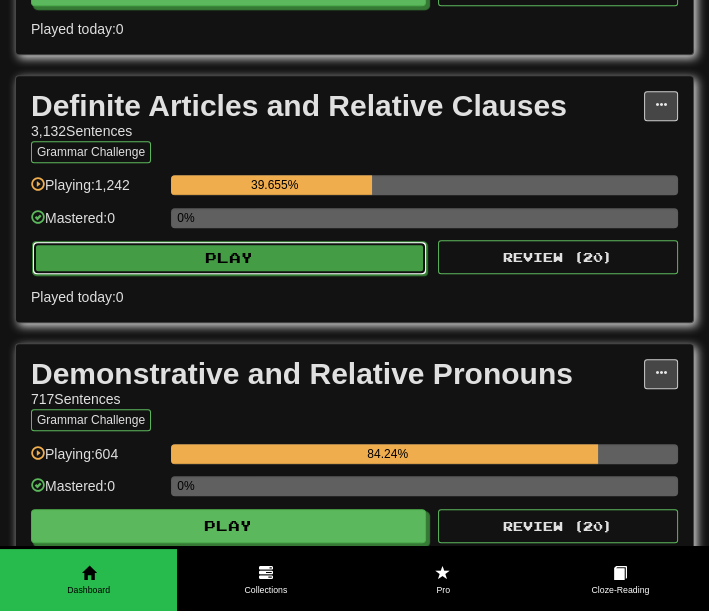 select on "**" 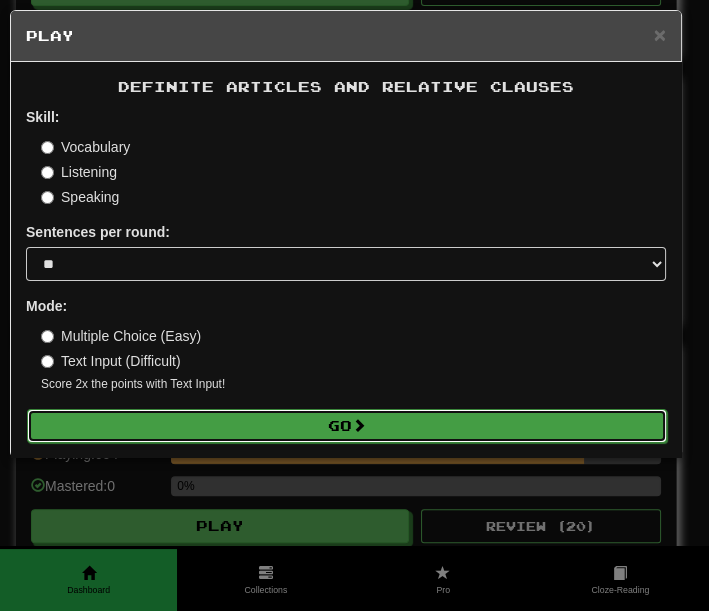 click on "Go" at bounding box center [347, 426] 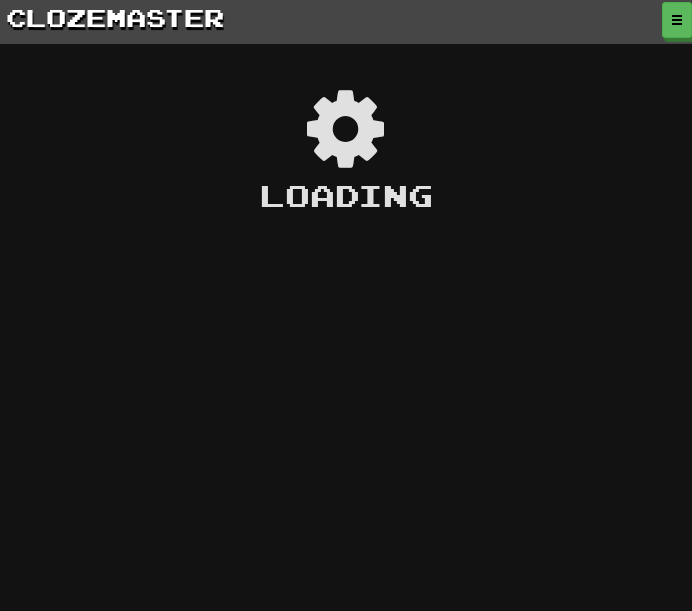 scroll, scrollTop: 0, scrollLeft: 0, axis: both 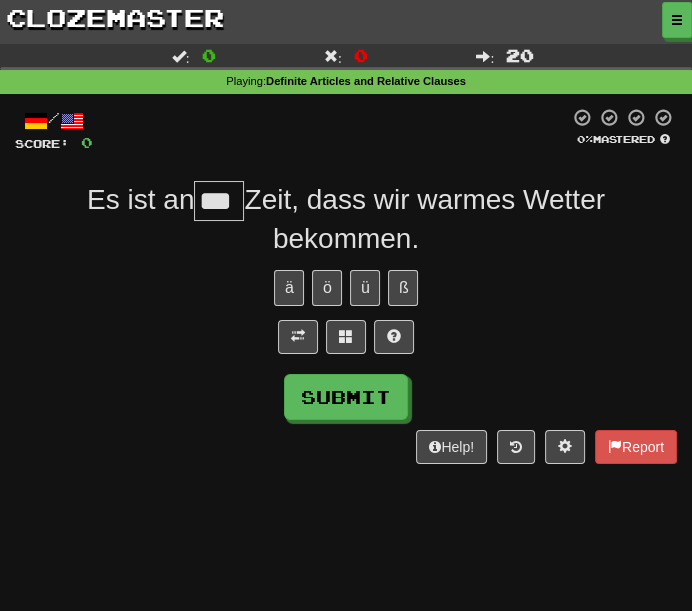 type on "***" 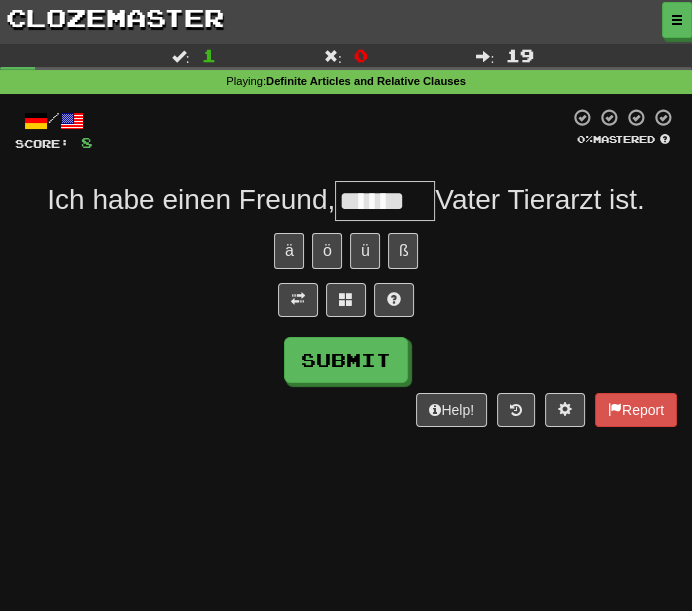 type on "******" 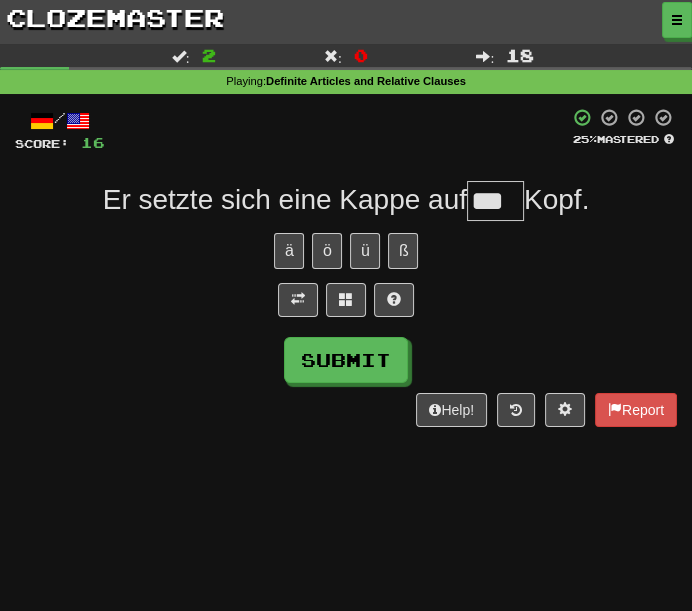 type on "***" 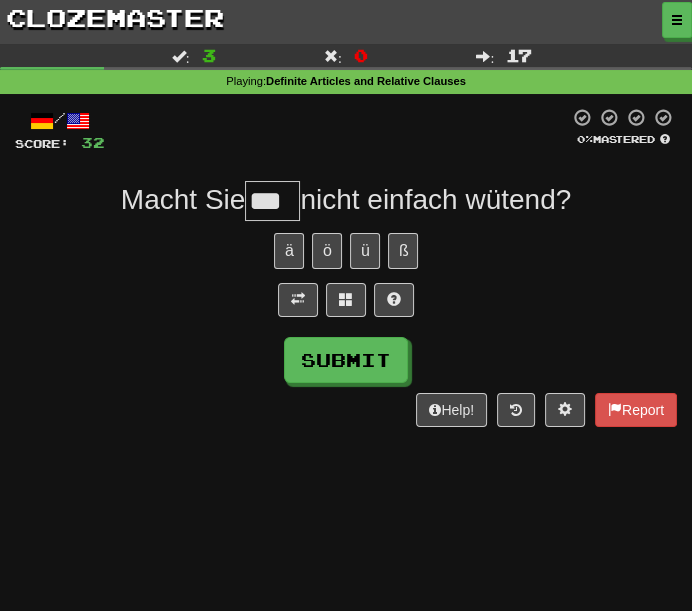 type on "***" 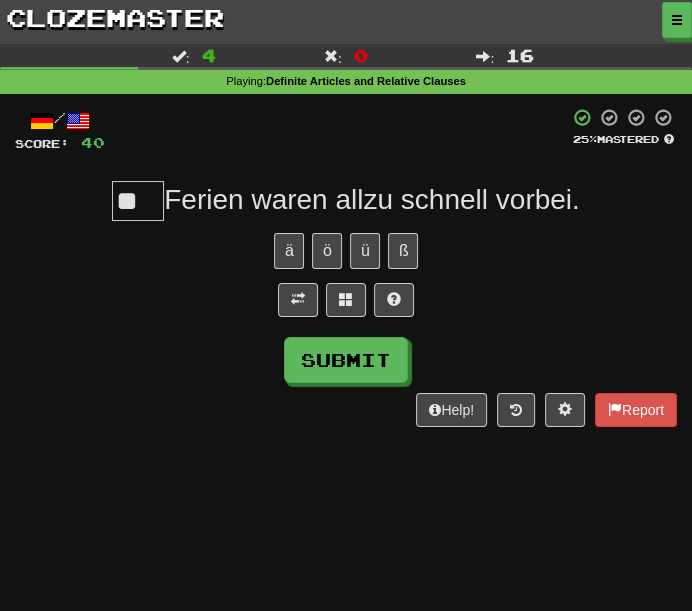 scroll, scrollTop: 0, scrollLeft: 0, axis: both 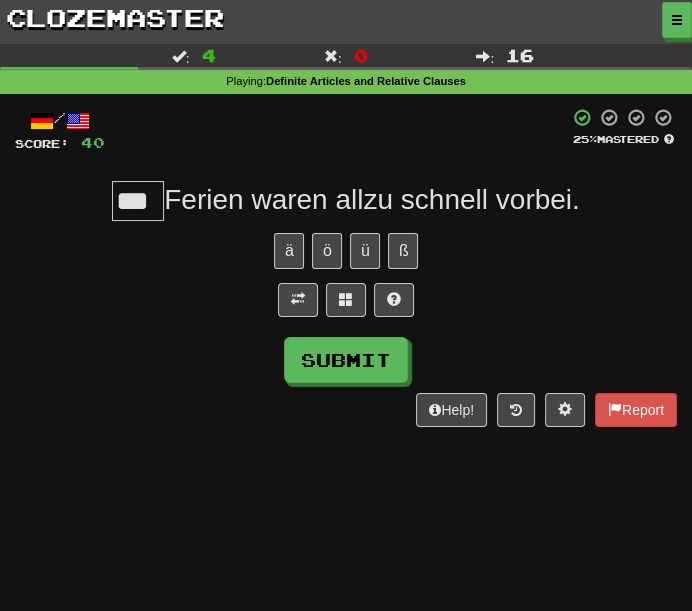type on "***" 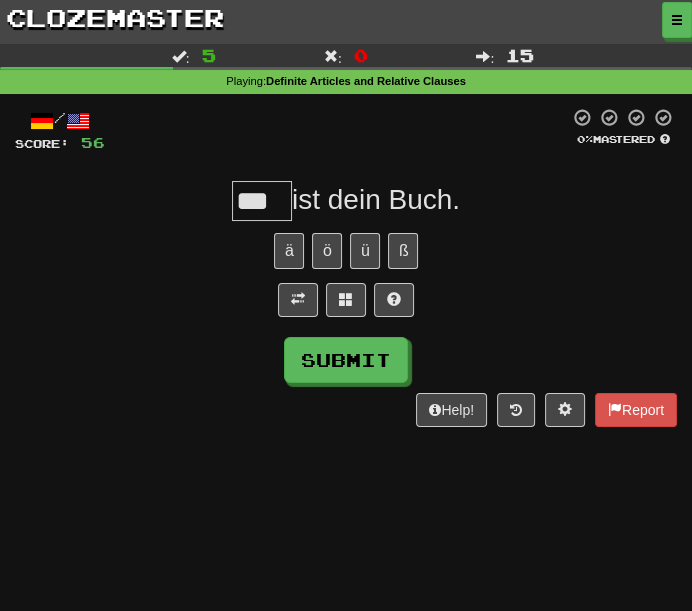 type on "***" 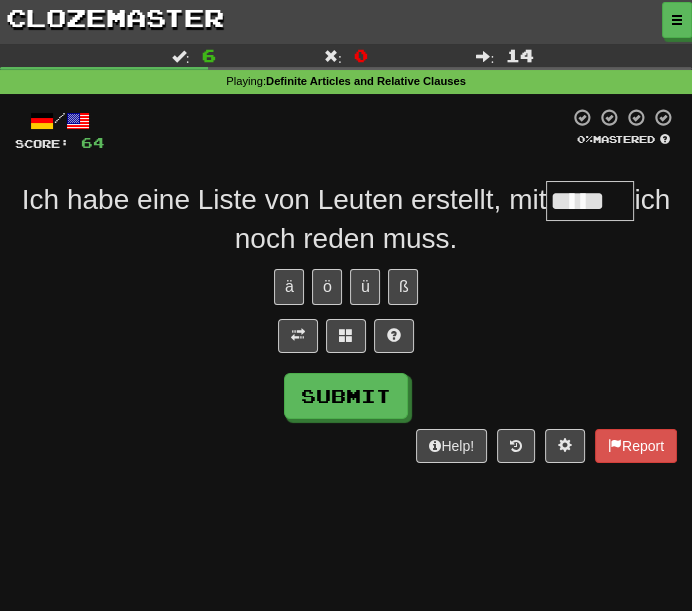 type on "*****" 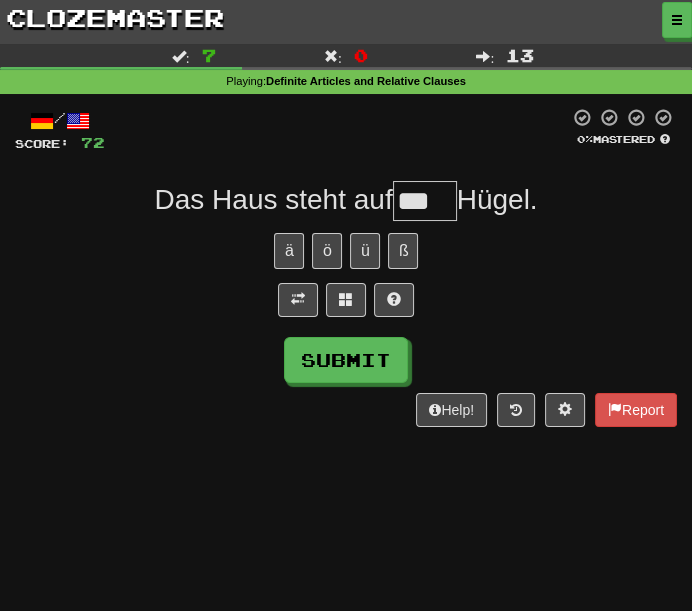 type on "***" 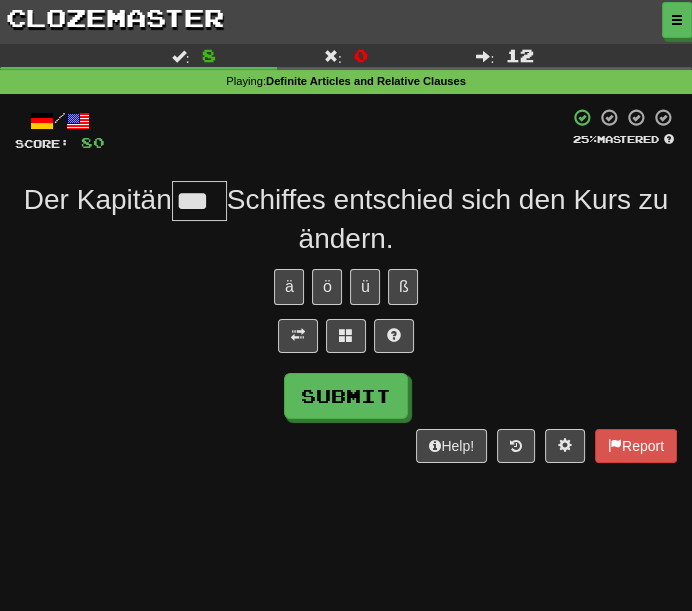 type on "***" 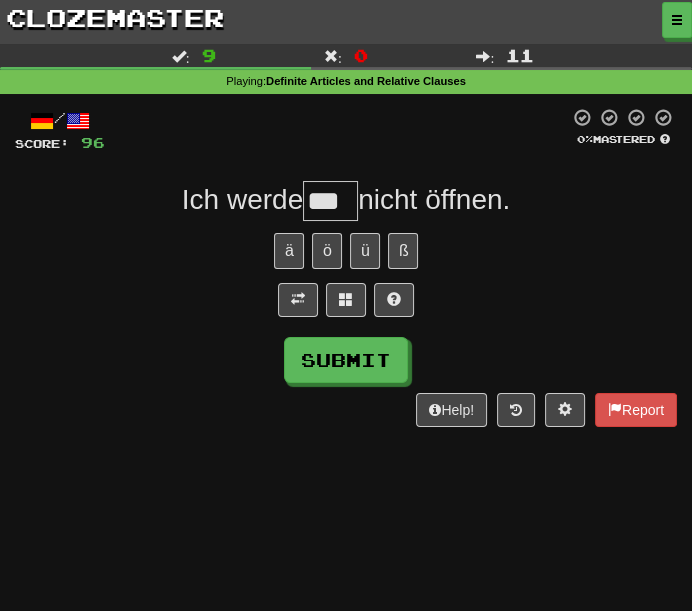 type on "***" 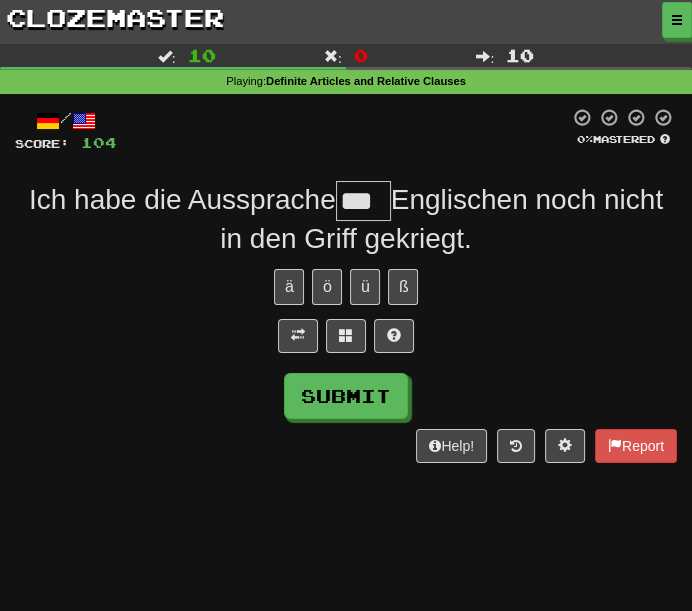 type on "***" 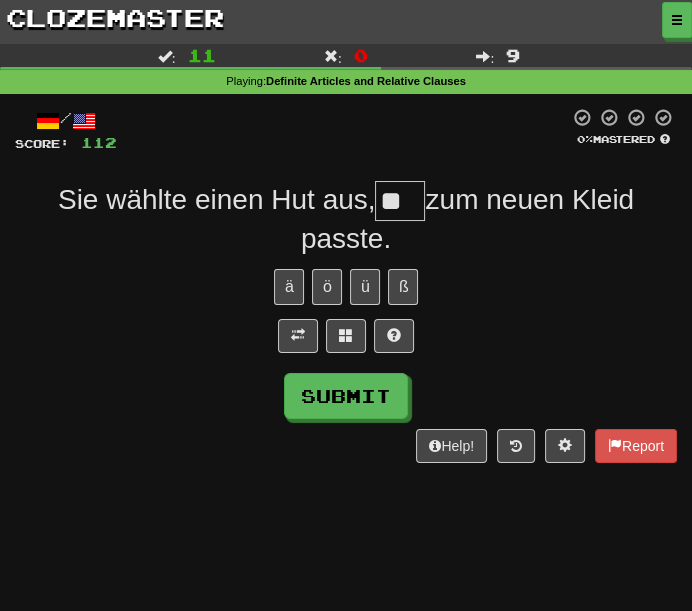 scroll, scrollTop: 0, scrollLeft: 0, axis: both 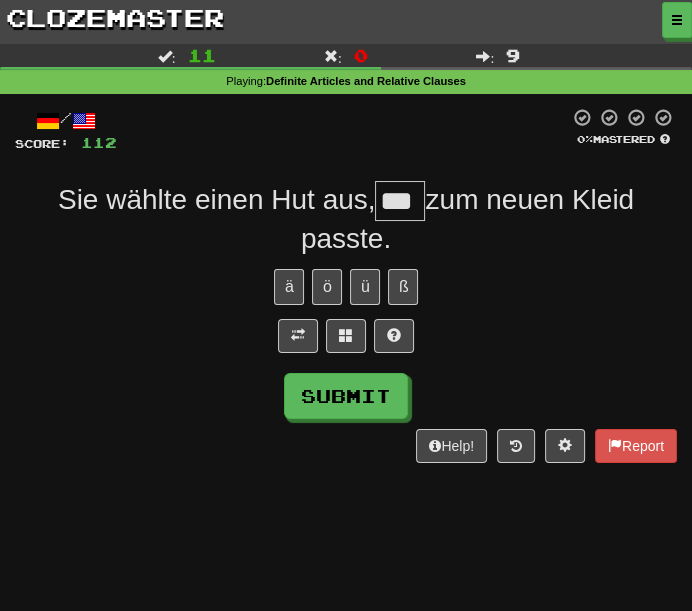 type on "***" 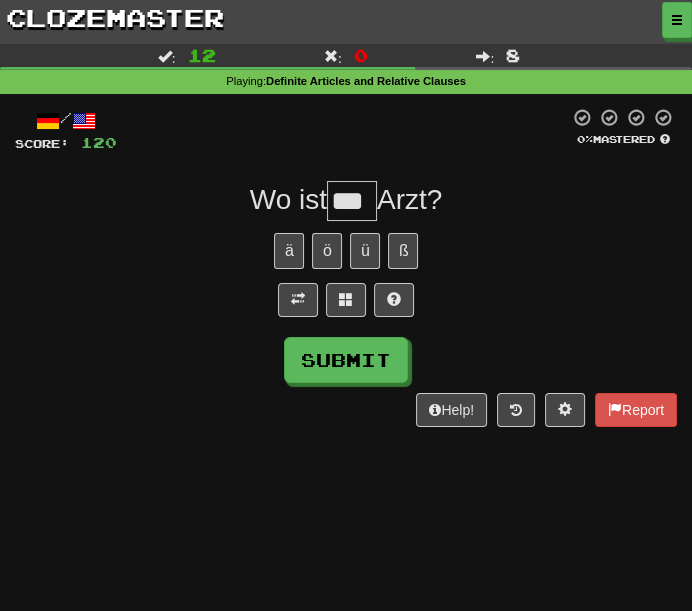 type on "***" 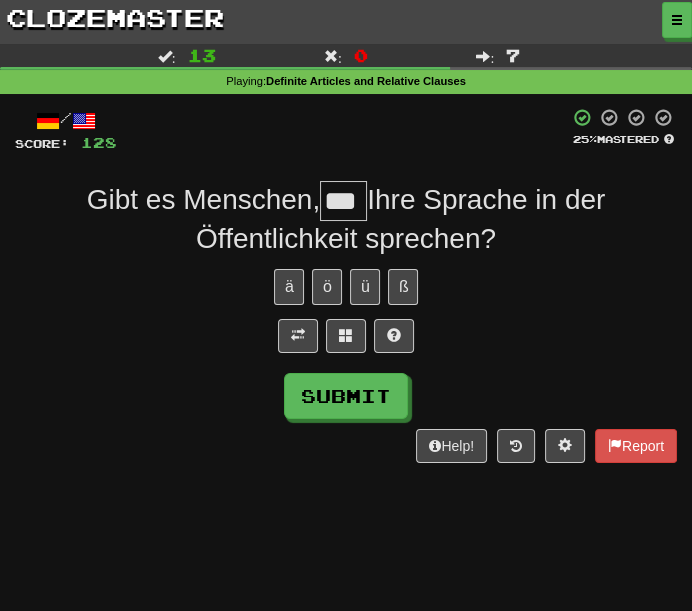 type on "***" 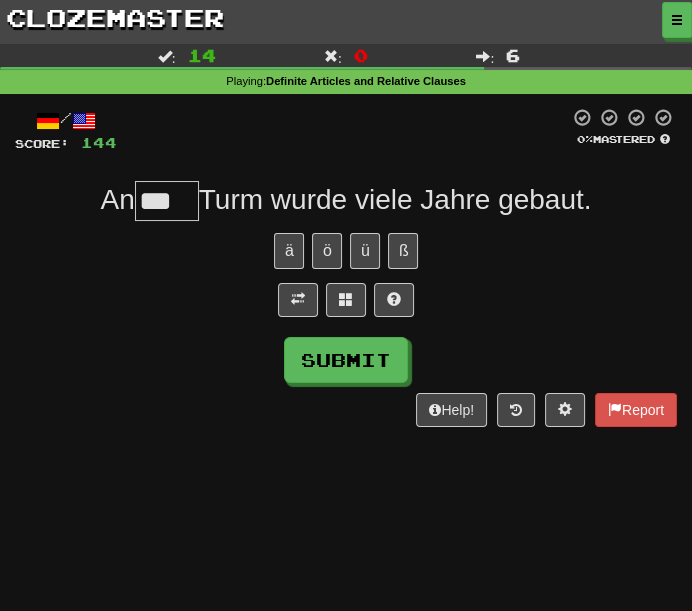 type on "***" 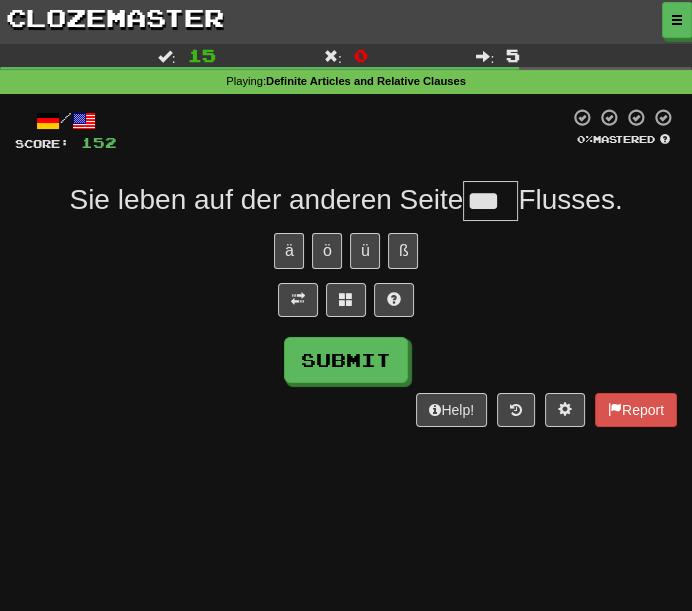 type on "***" 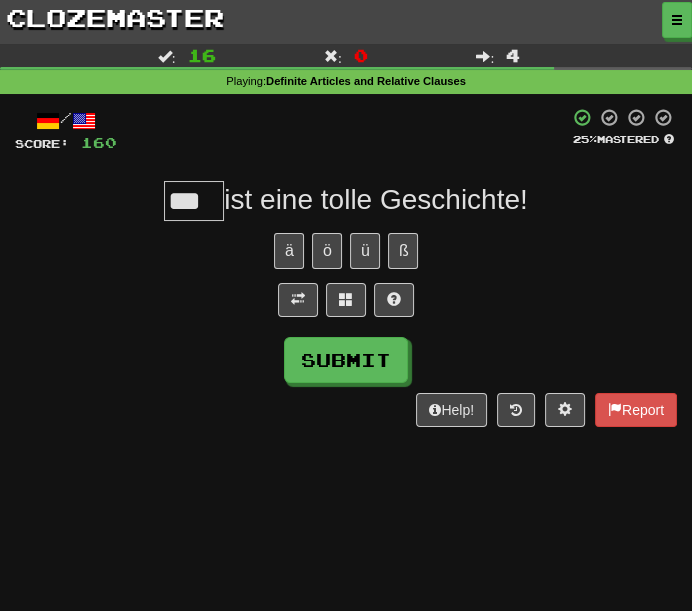 type on "***" 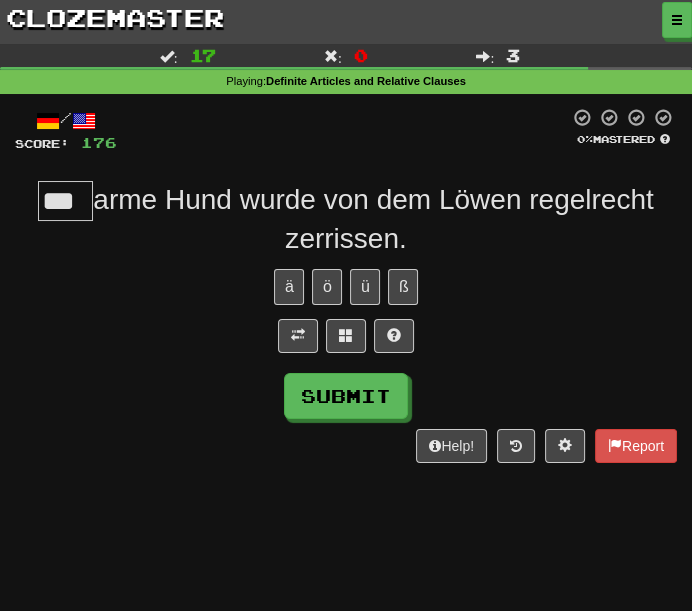 type on "***" 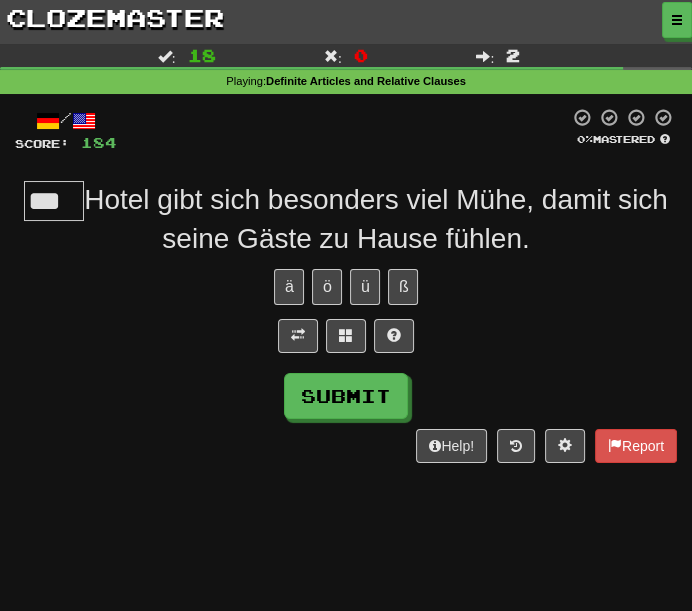 type on "***" 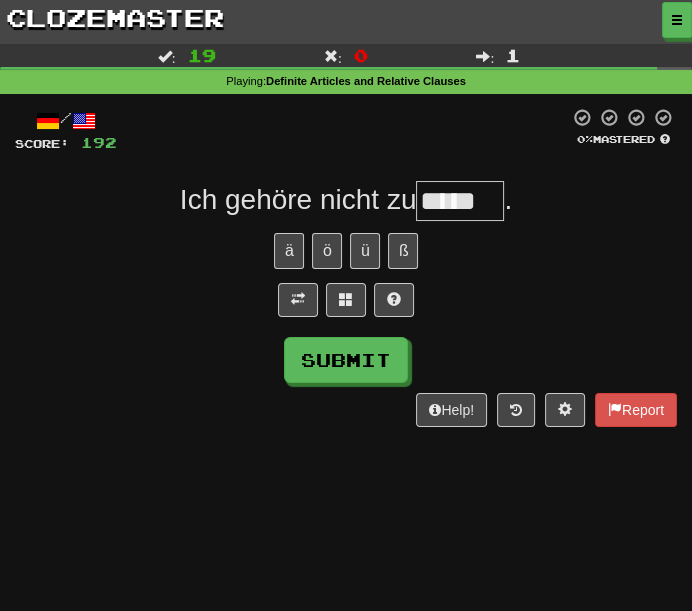 type on "*****" 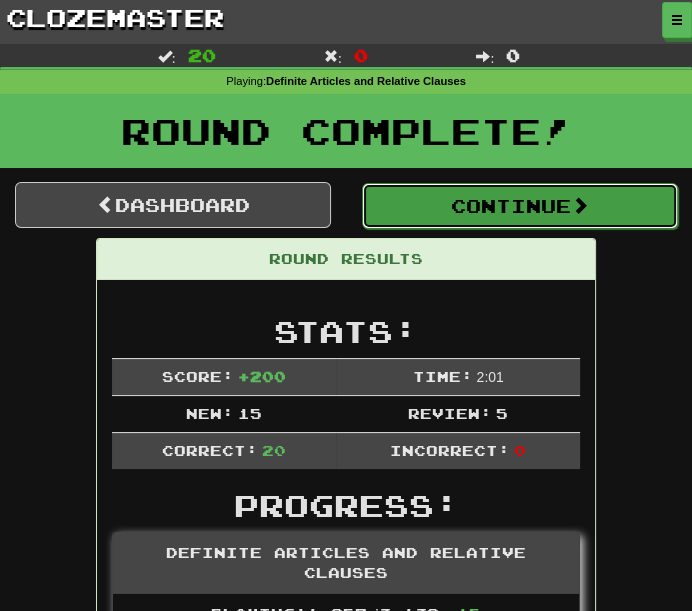 click on "Continue" at bounding box center [520, 206] 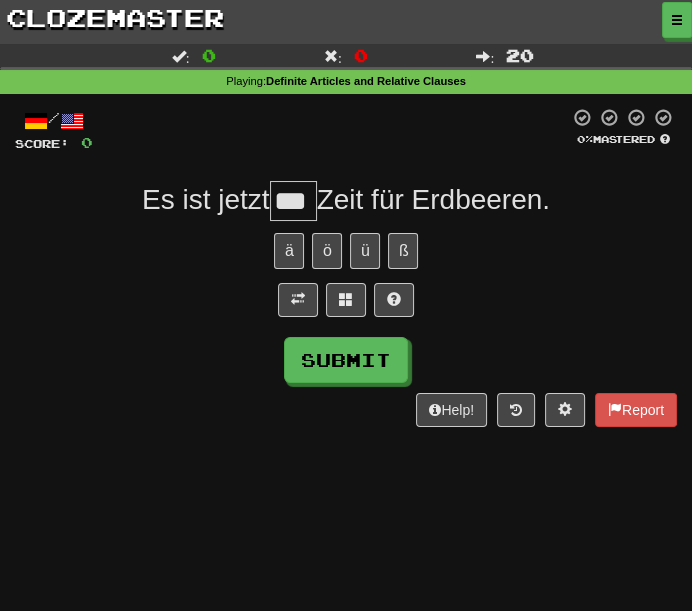 type on "***" 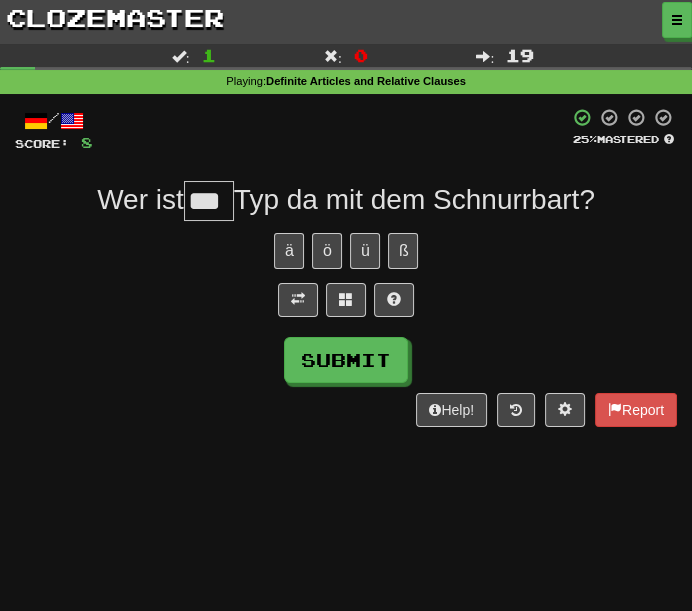 type on "***" 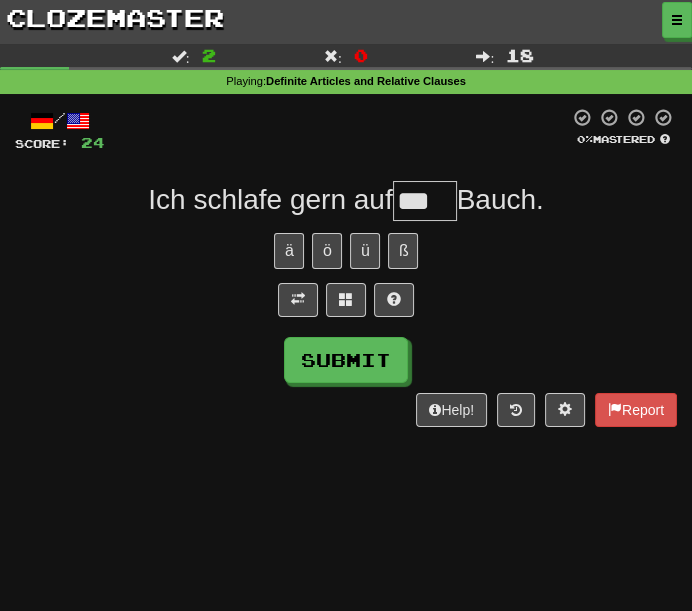 type on "***" 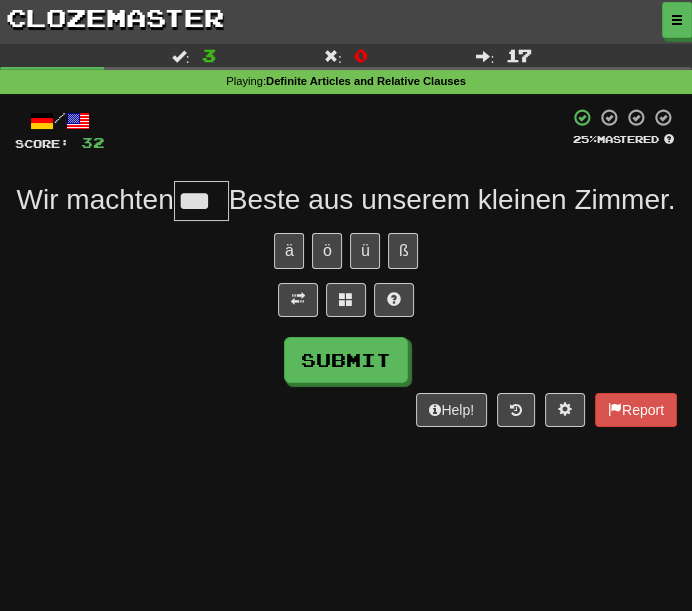 type on "***" 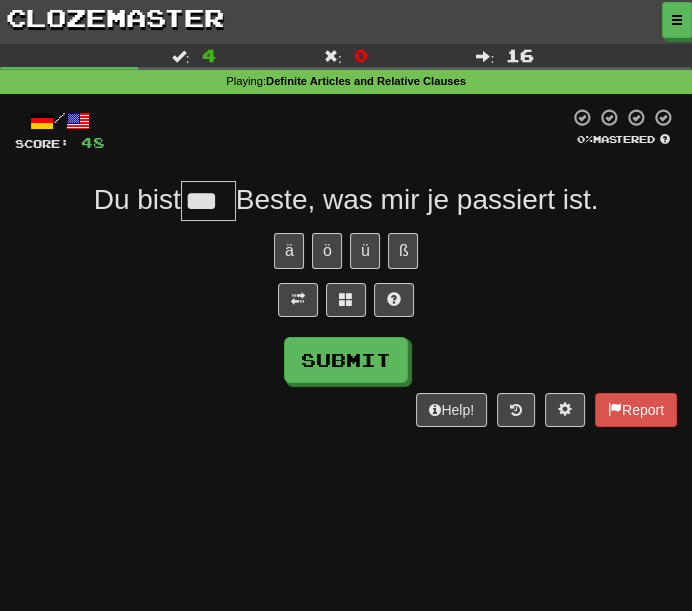 type on "***" 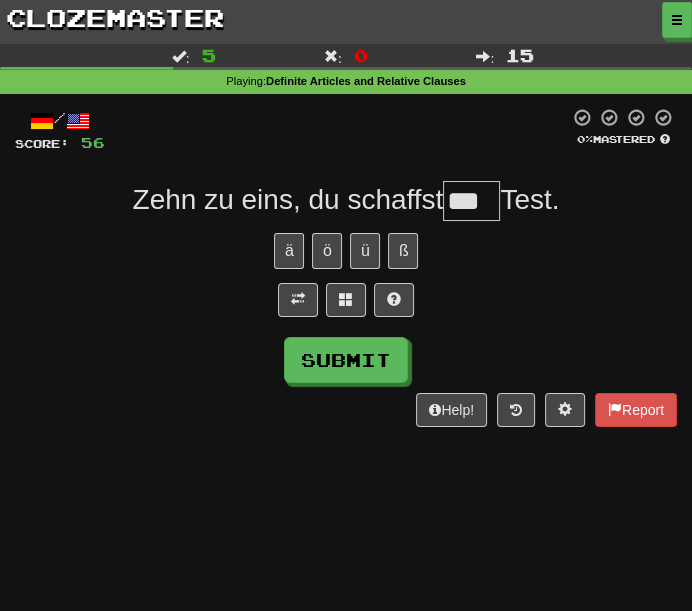 type on "***" 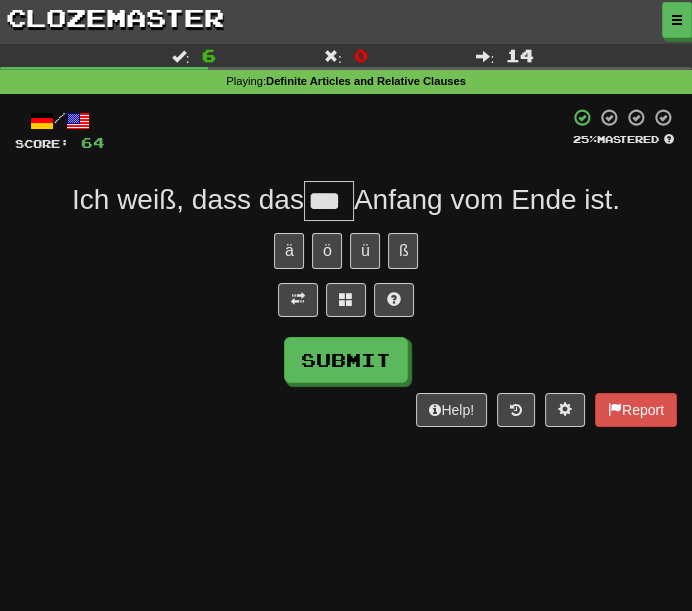 type on "***" 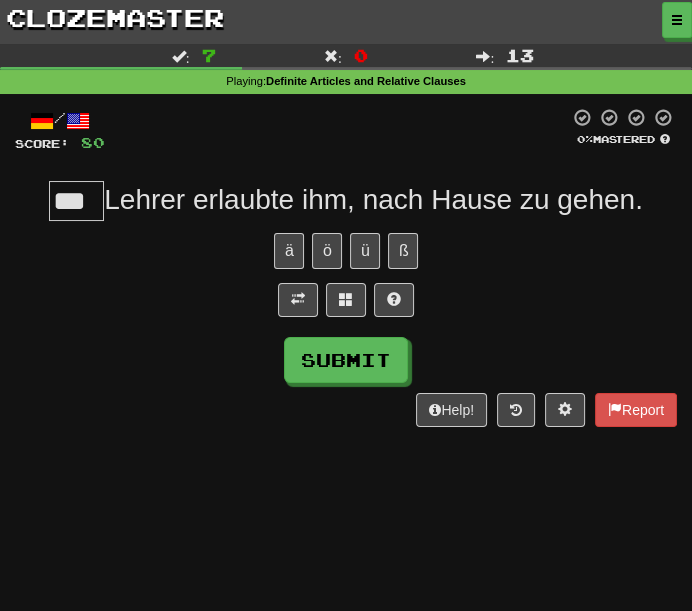 type on "***" 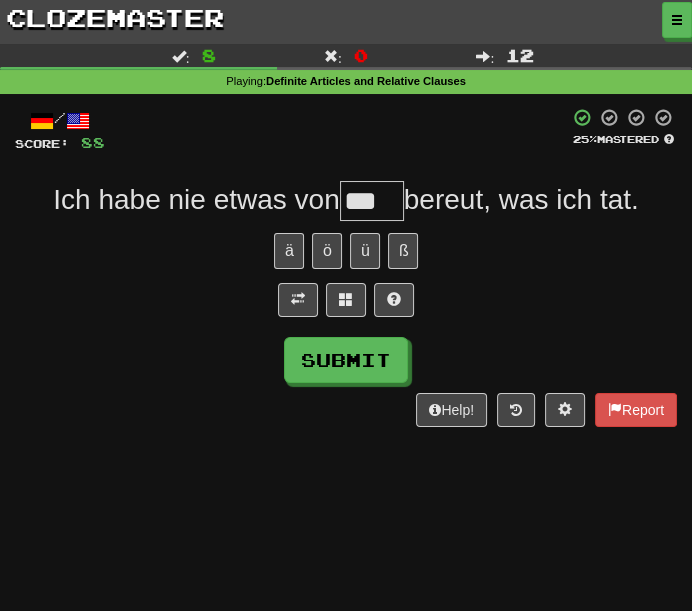 type on "***" 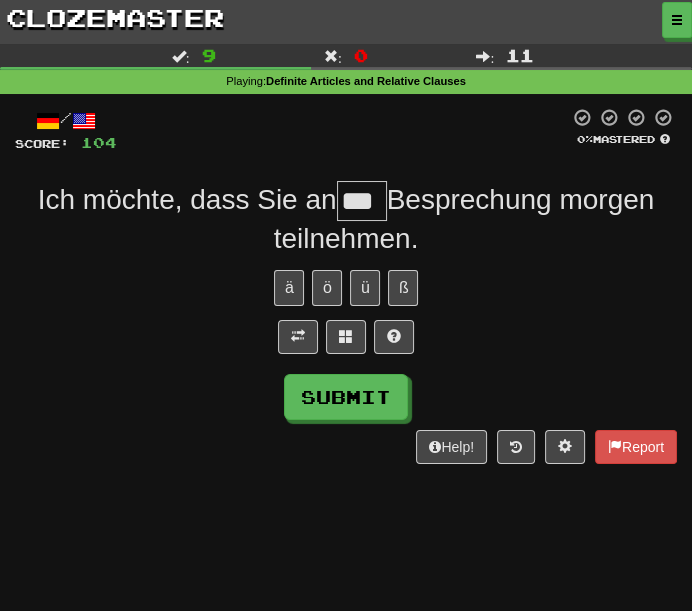 type on "***" 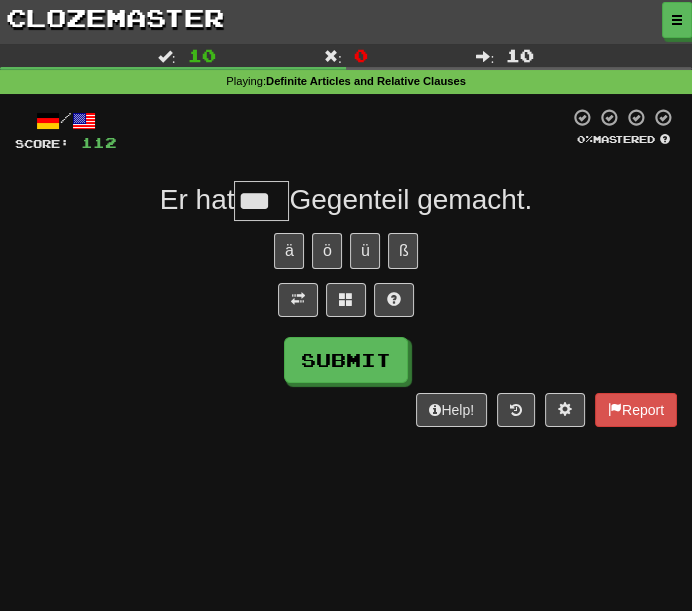 type on "***" 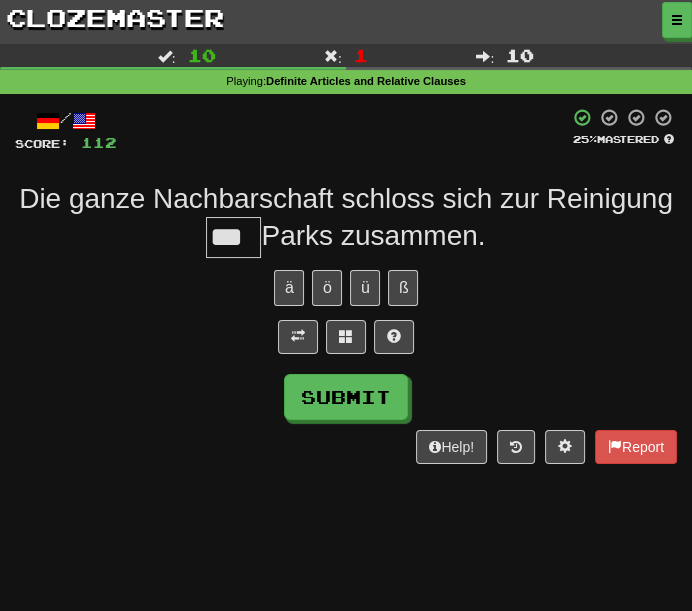 type on "***" 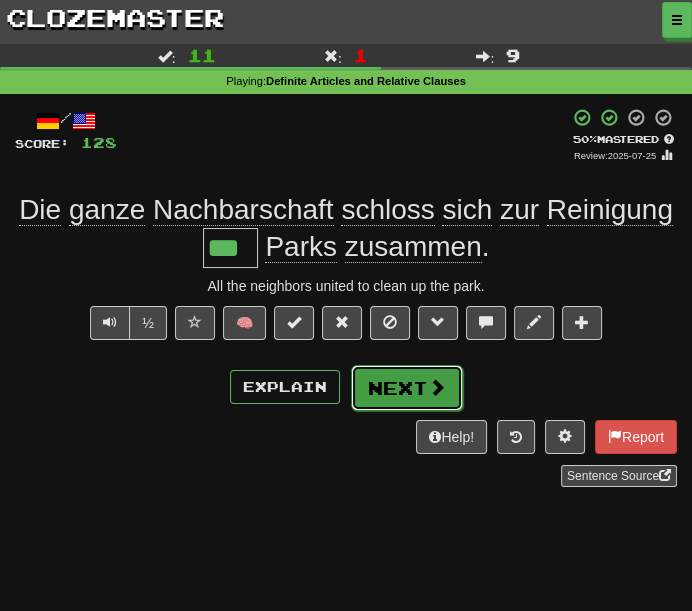 click on "Next" at bounding box center [407, 388] 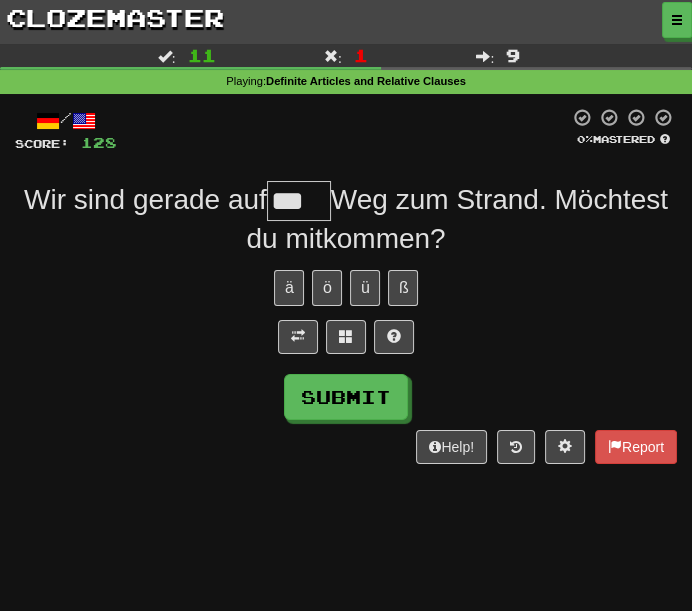type on "***" 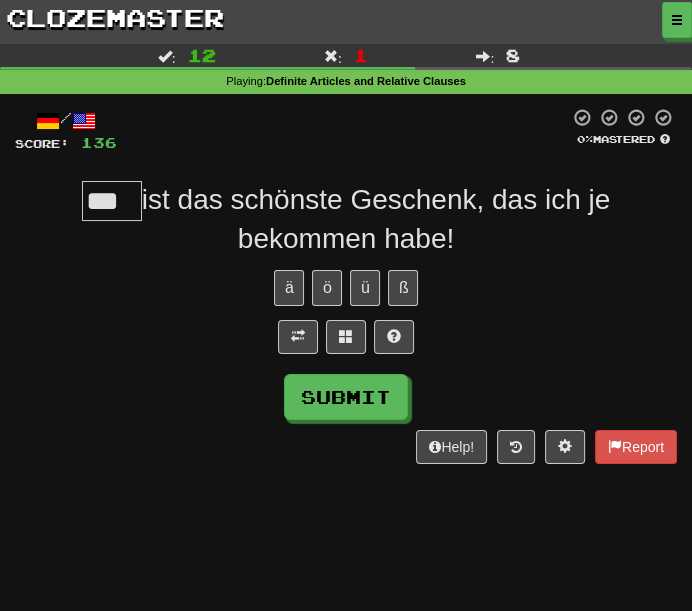 type on "***" 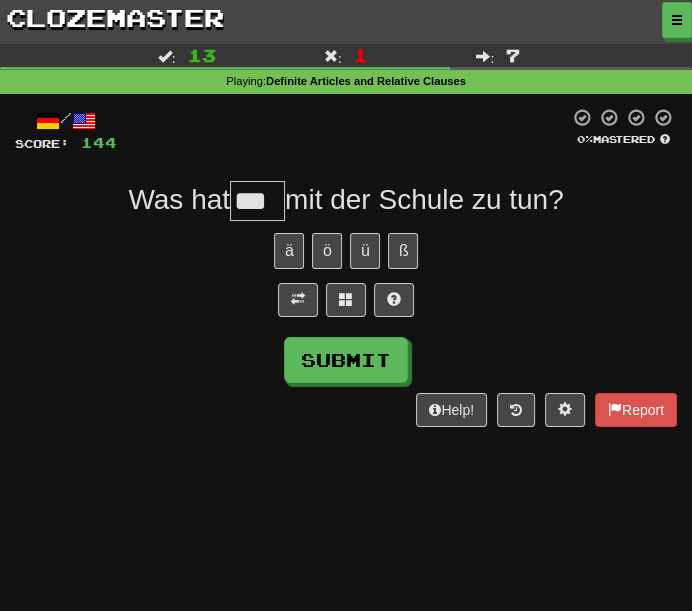 type on "***" 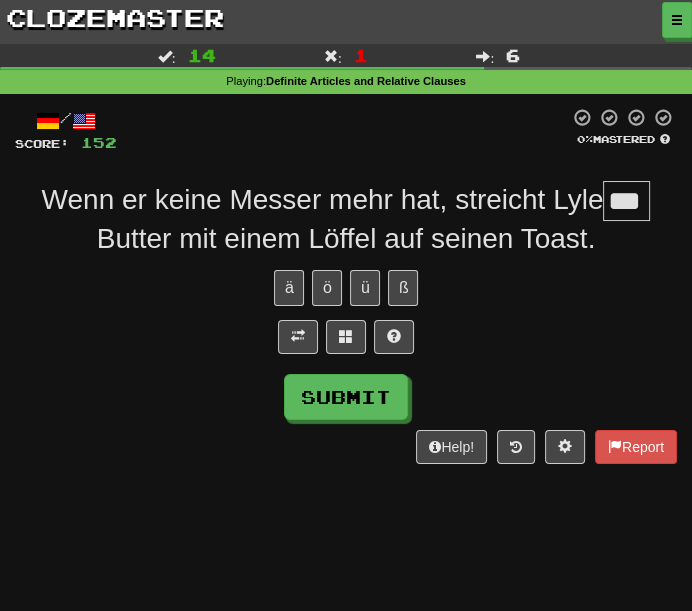 type on "***" 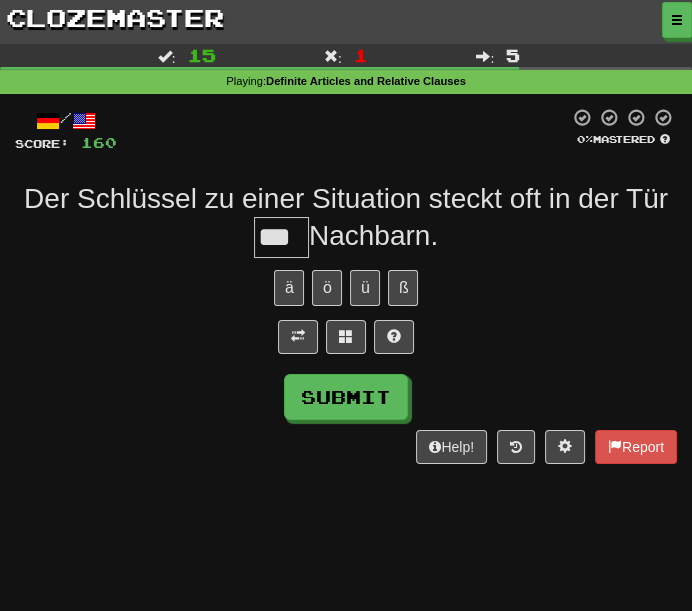 type on "***" 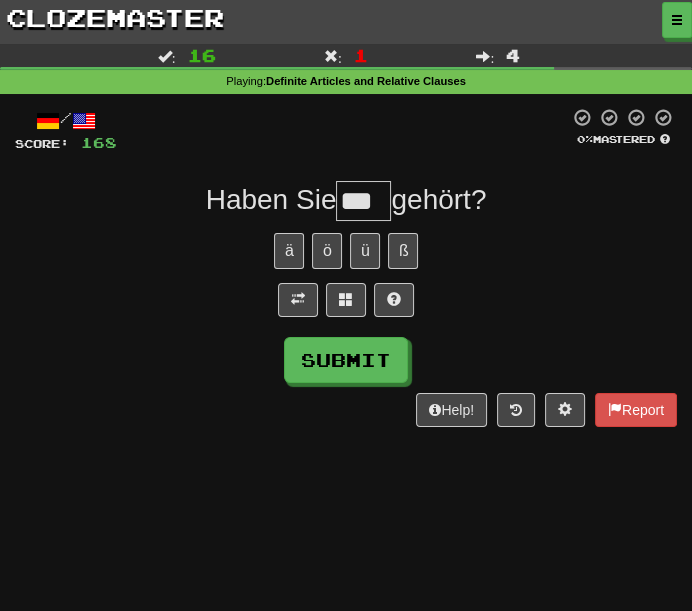 type on "***" 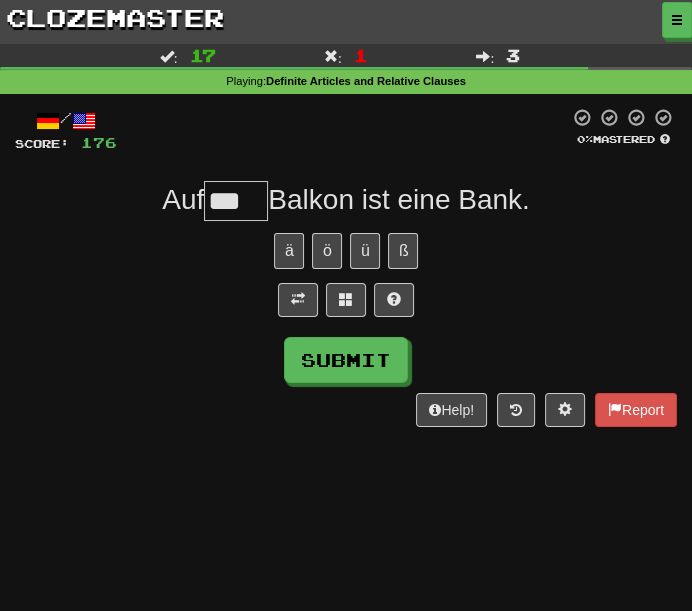 type on "***" 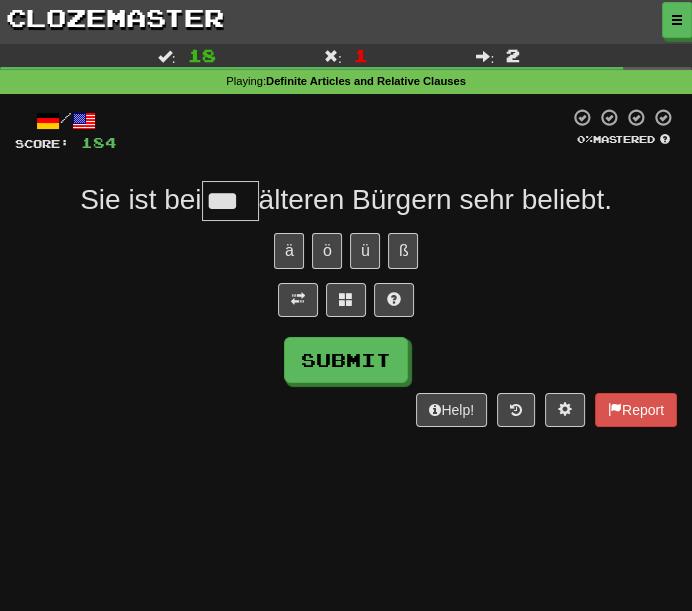 type on "***" 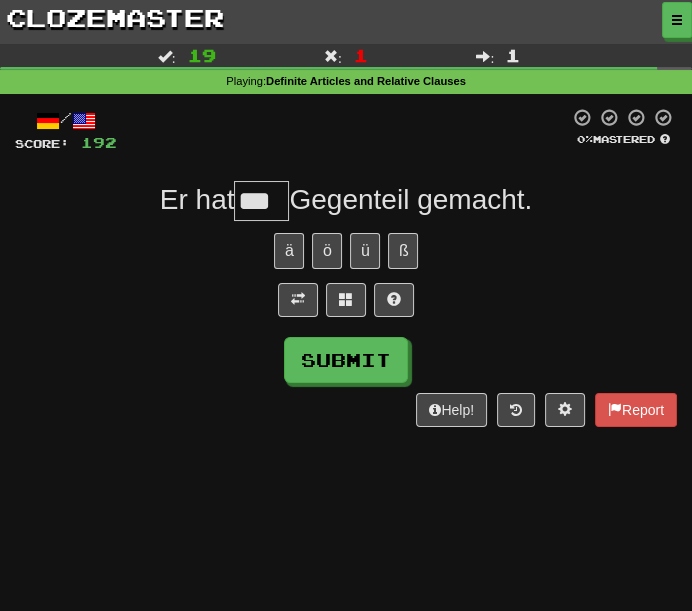 type on "***" 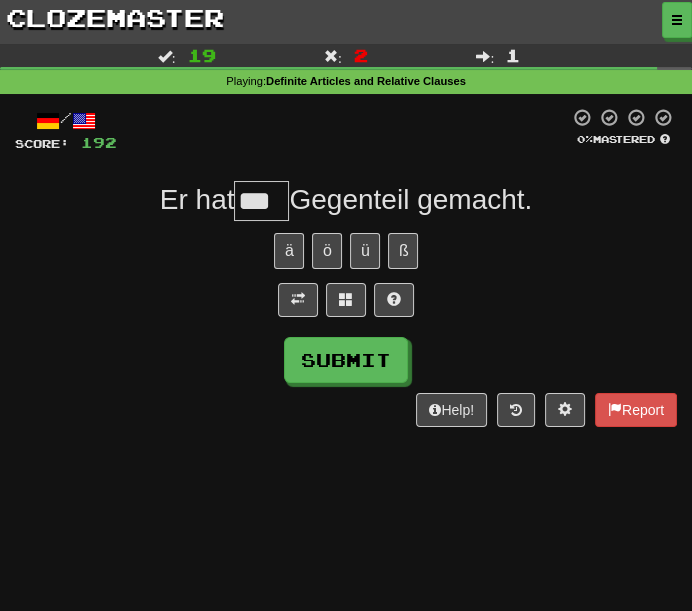 type on "***" 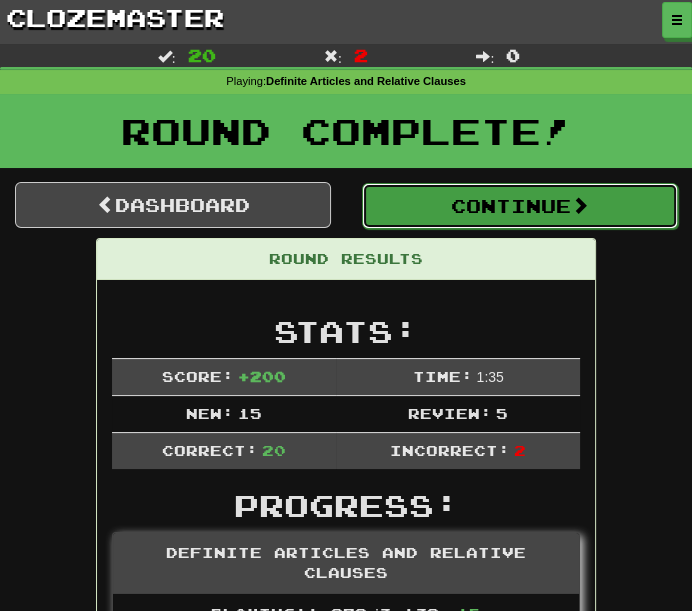 click on "Continue" at bounding box center [520, 206] 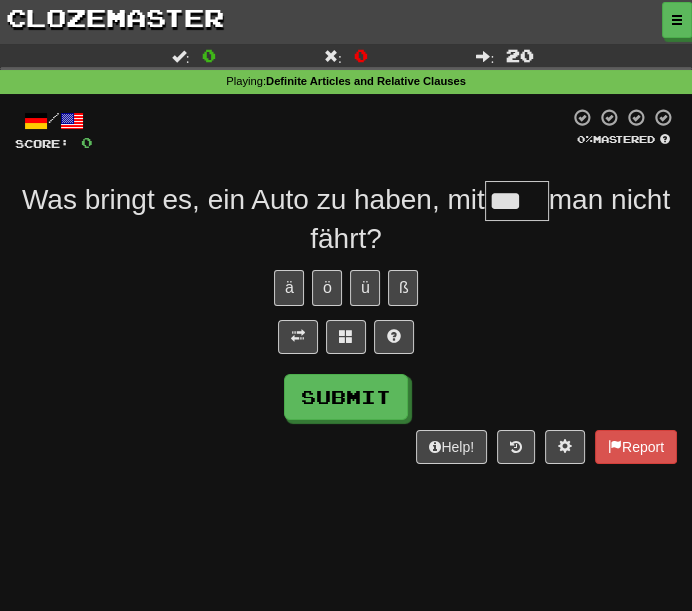 type on "***" 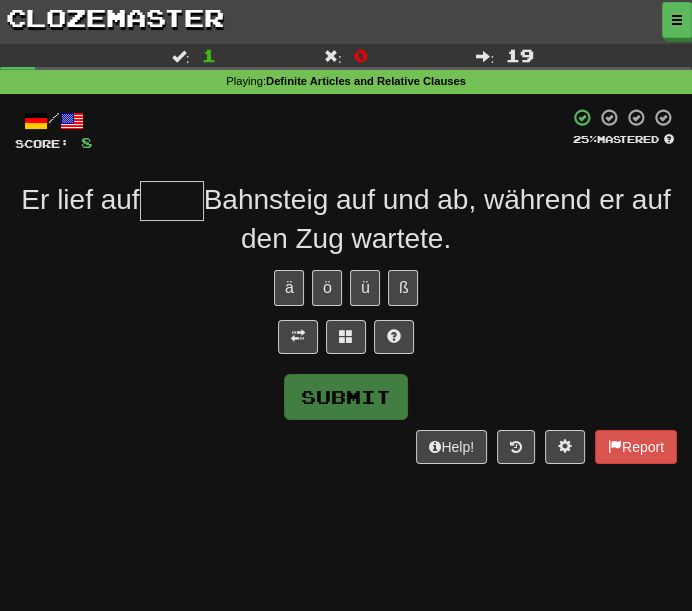 click at bounding box center [172, 201] 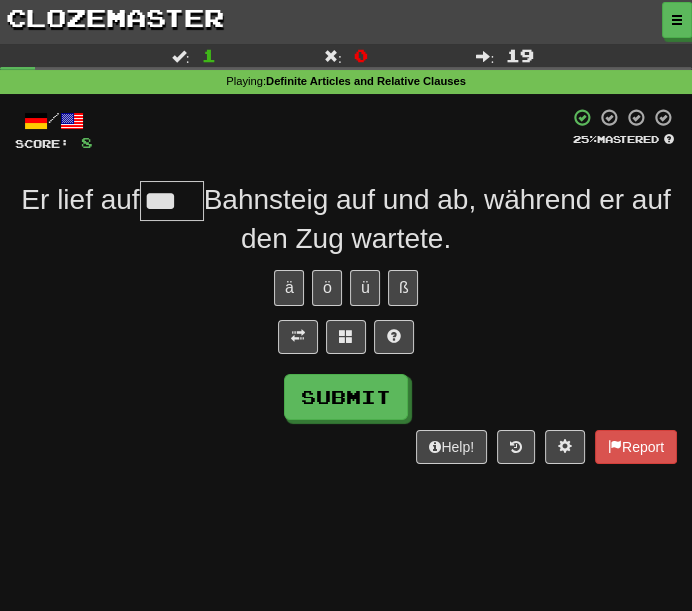 type on "***" 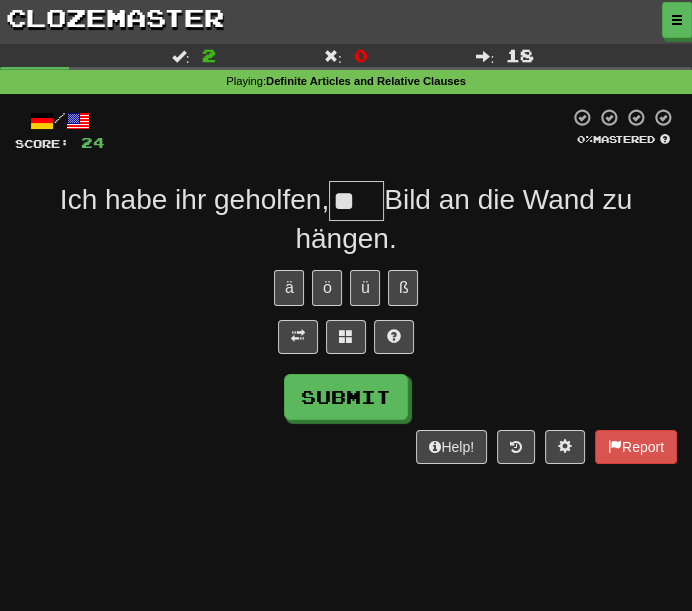 type on "*" 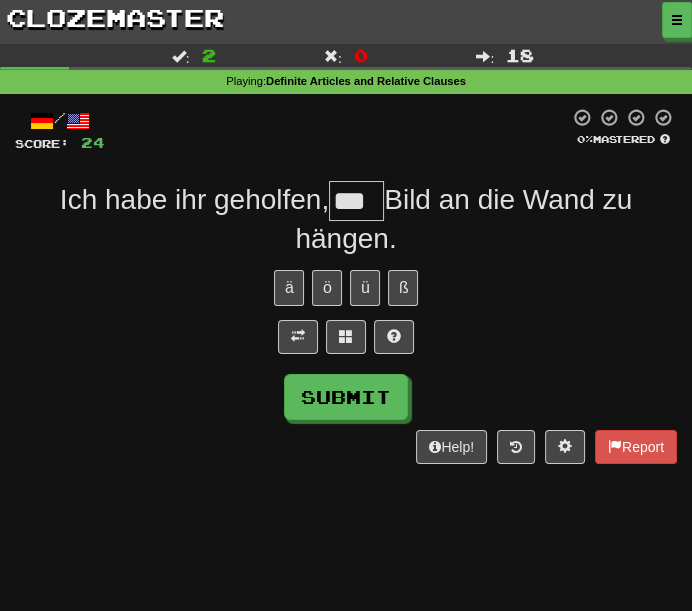 type on "***" 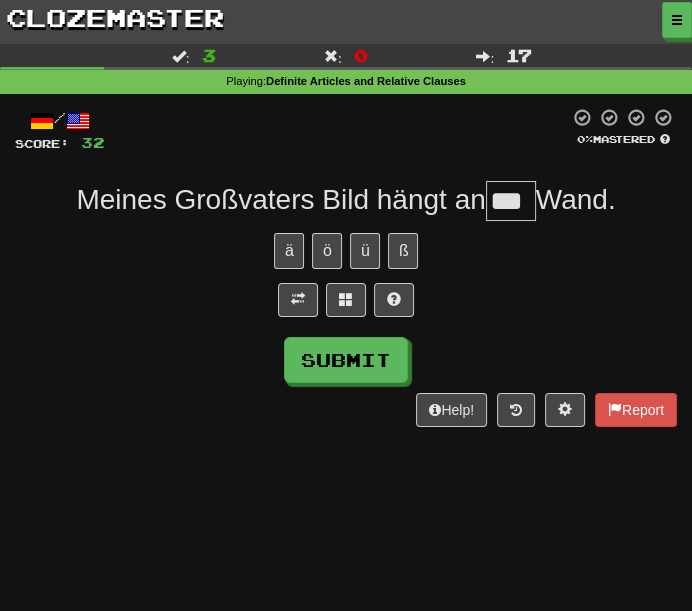 type on "***" 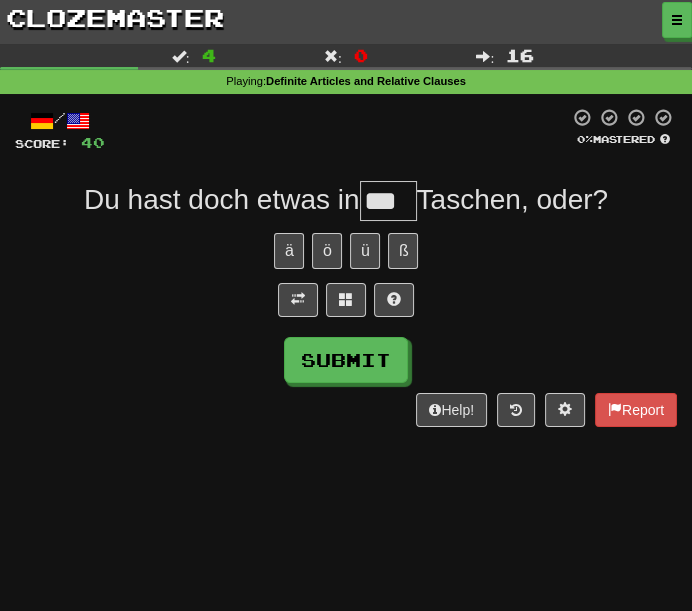 type on "***" 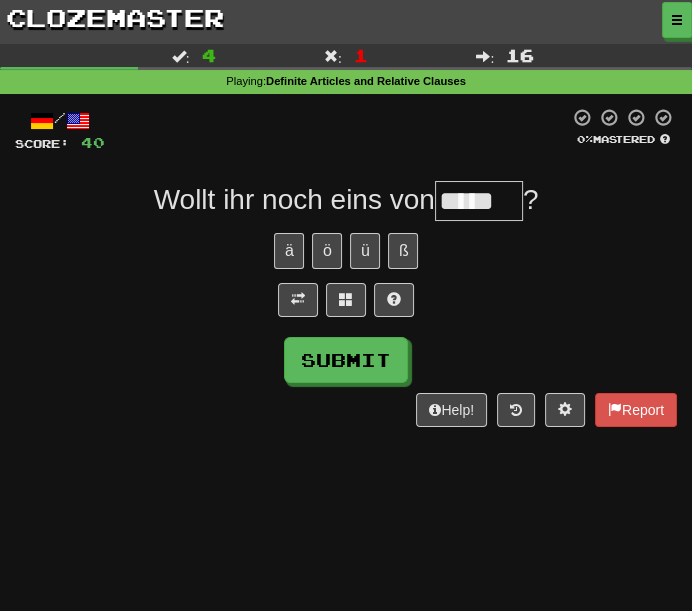 type on "*****" 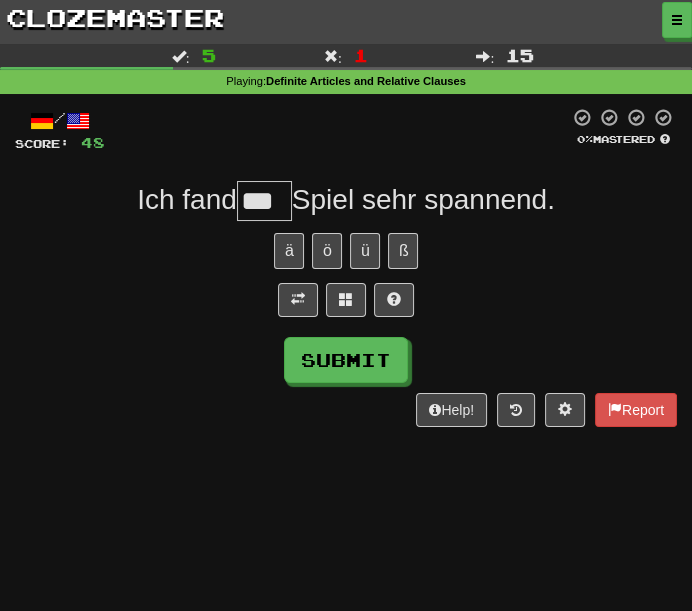 type on "***" 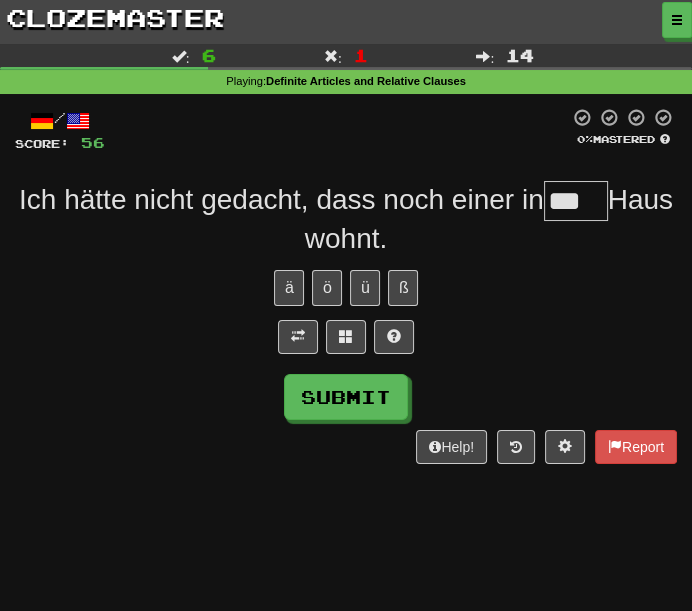 type on "***" 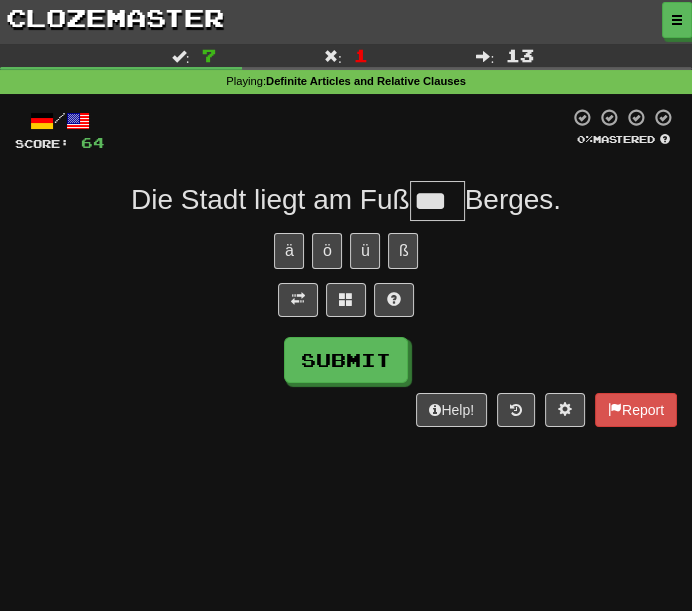 type on "***" 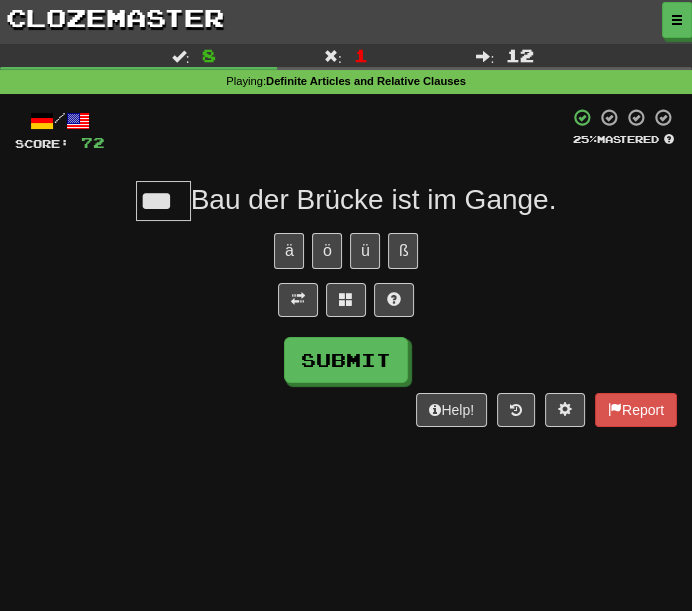 type on "***" 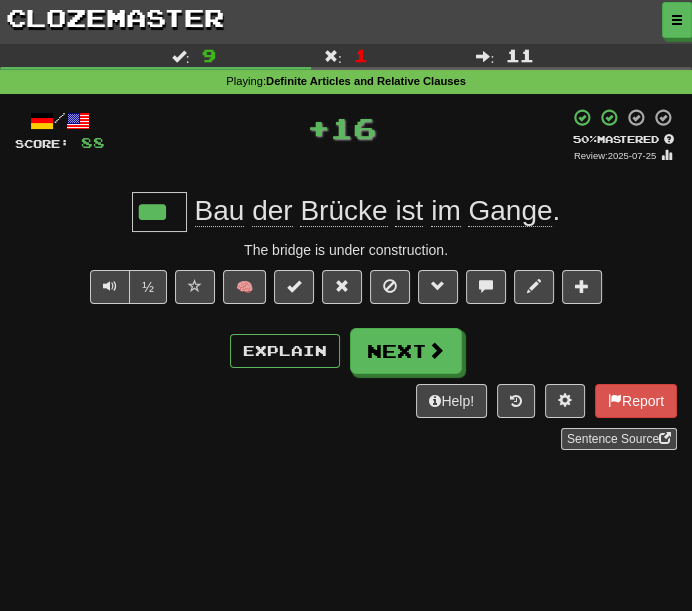 click on "Gange" at bounding box center (510, 211) 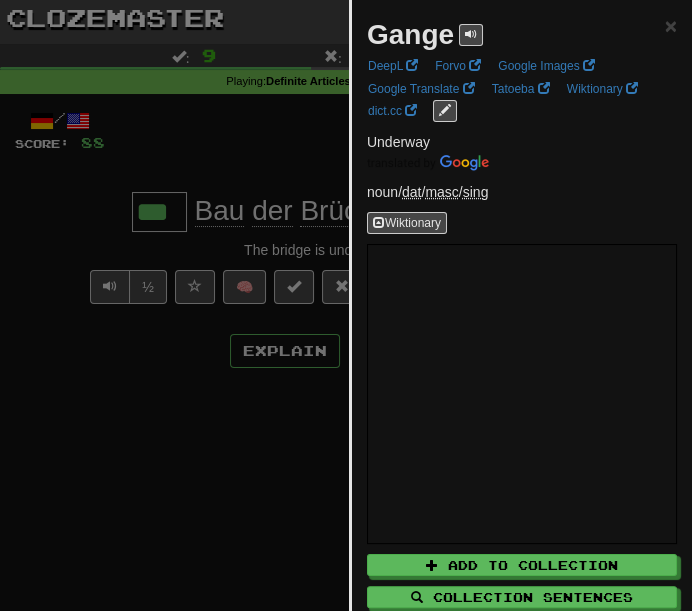 click at bounding box center (346, 305) 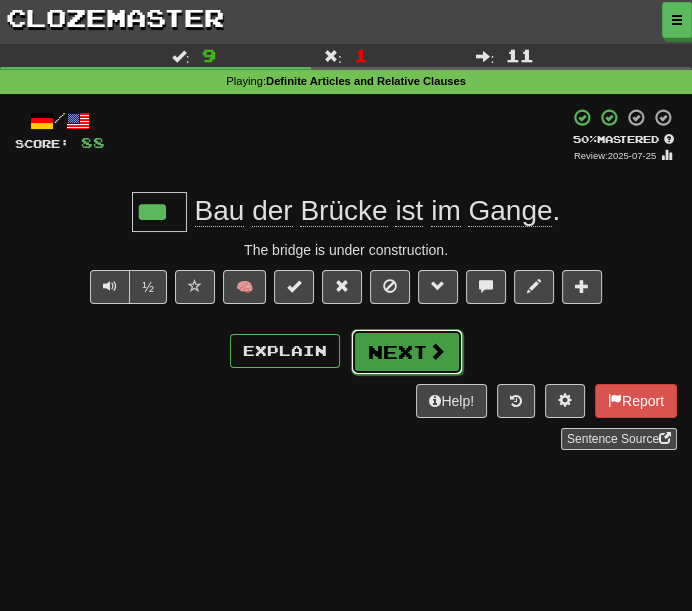 click on "Next" at bounding box center (407, 352) 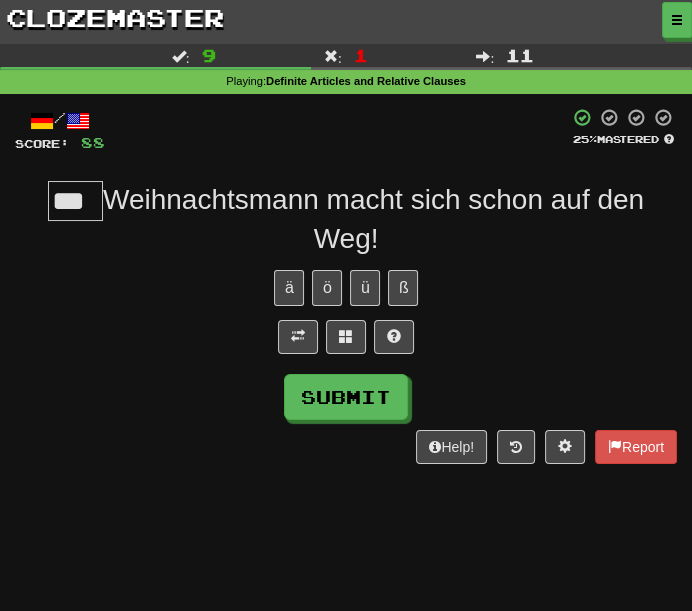 type on "***" 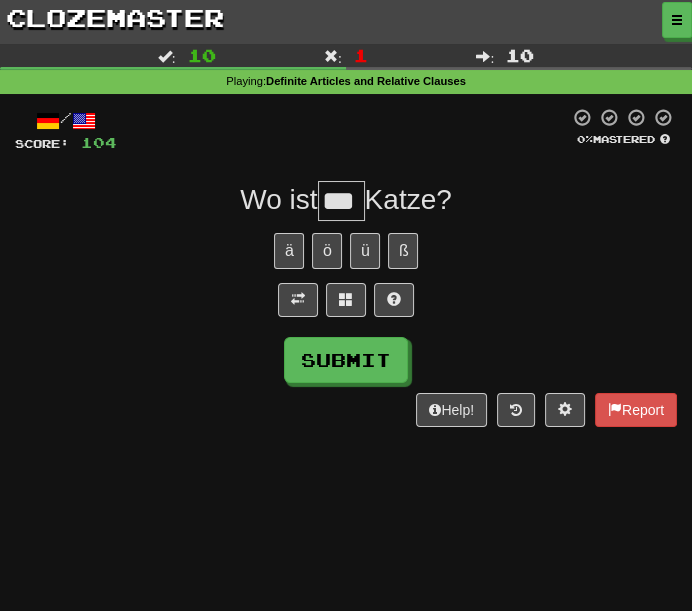 type on "***" 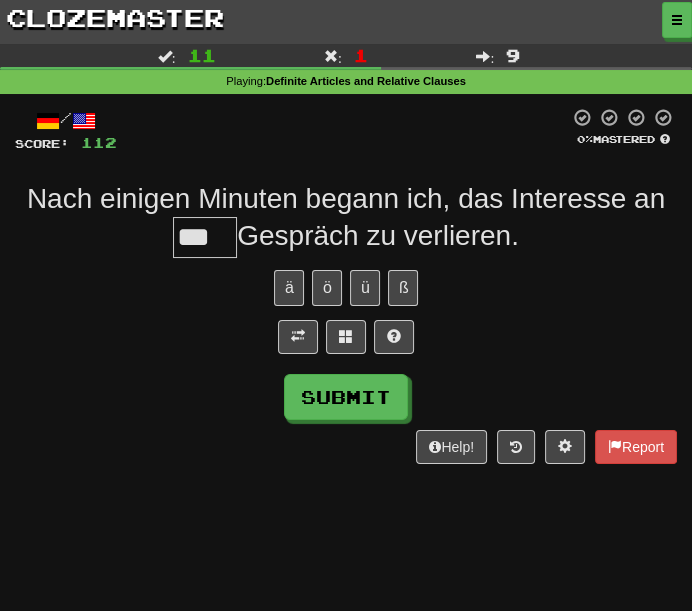 type on "***" 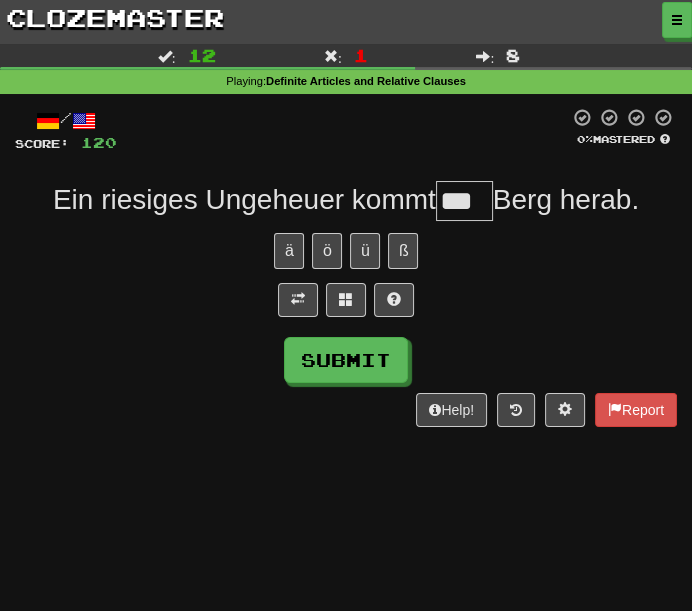 type on "***" 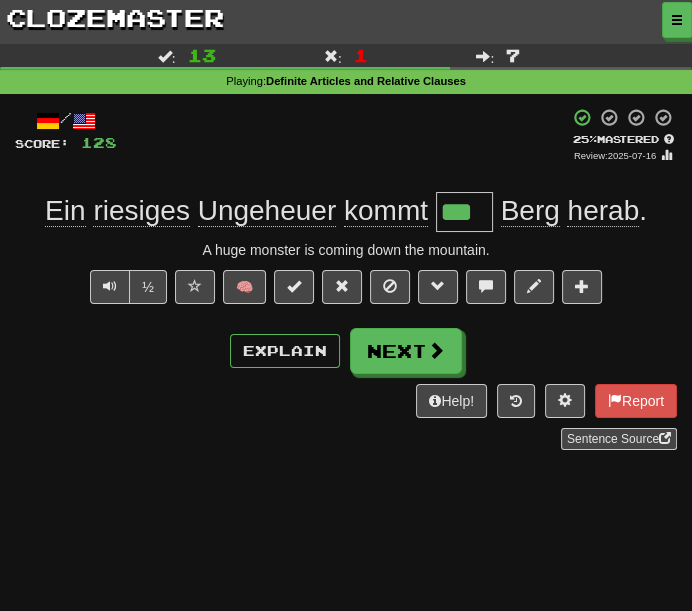 click on "Ungeheuer" 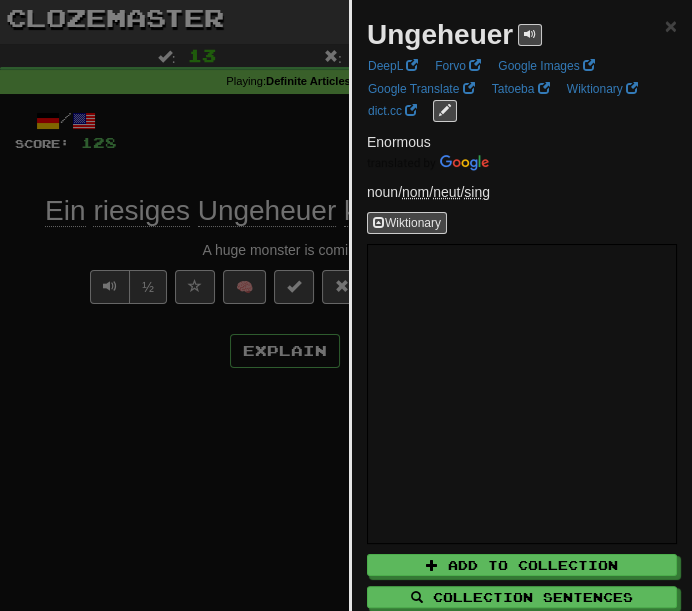 click at bounding box center [346, 305] 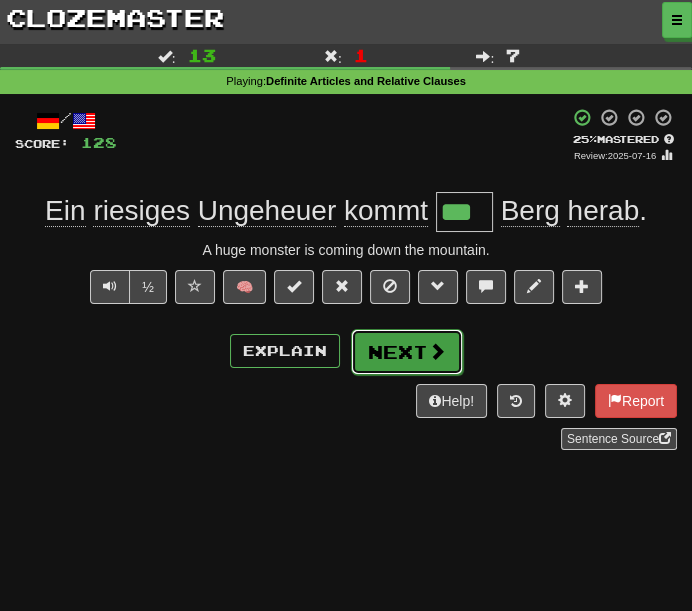 click on "Next" at bounding box center (407, 352) 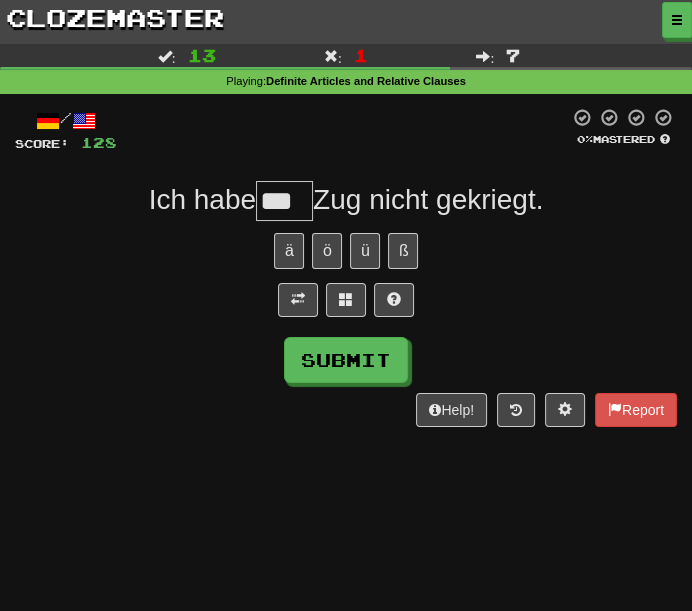 type on "***" 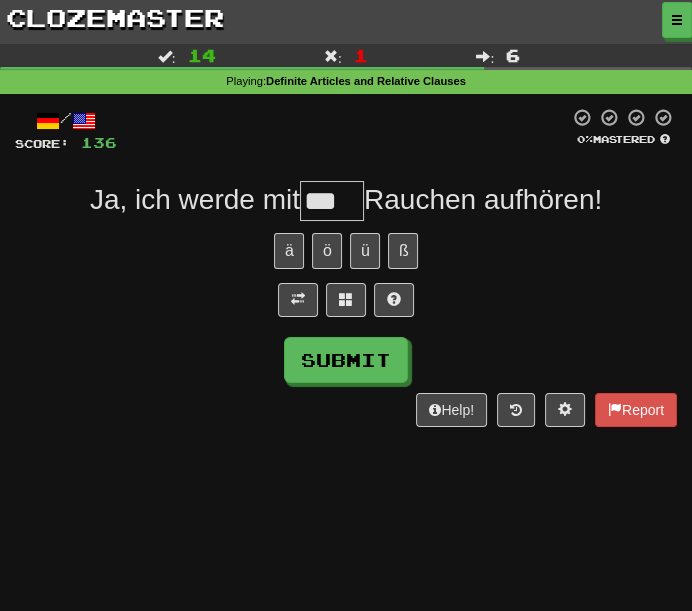 type on "***" 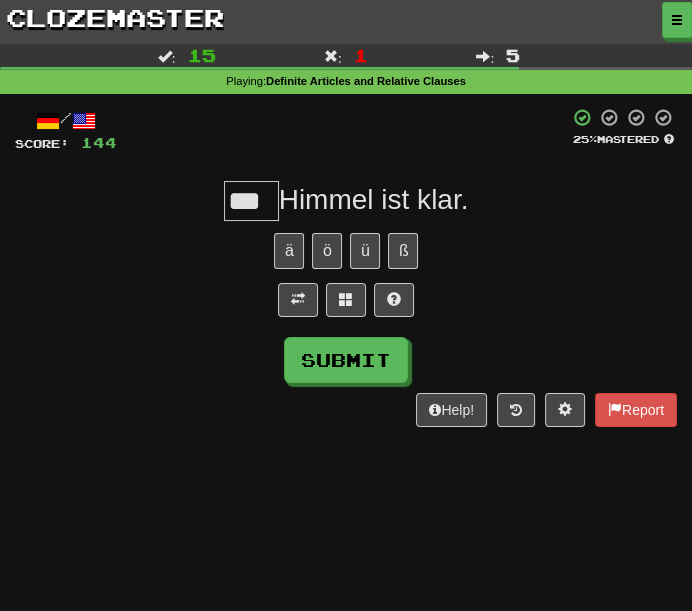 type on "***" 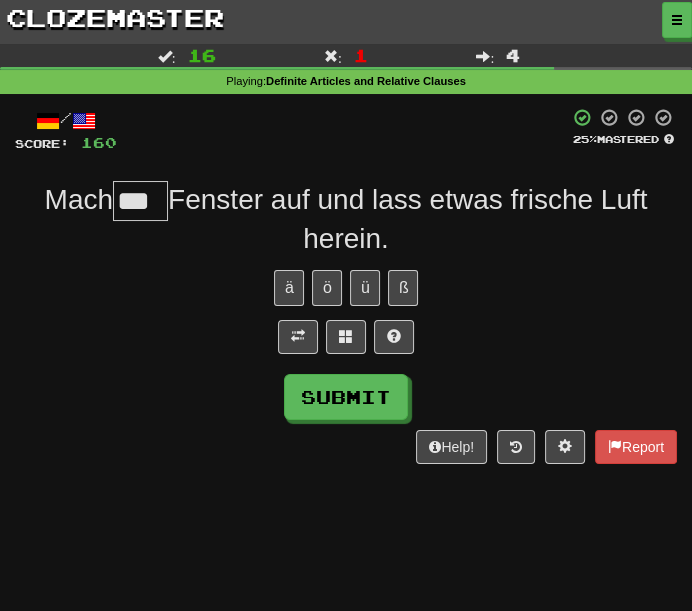 type on "***" 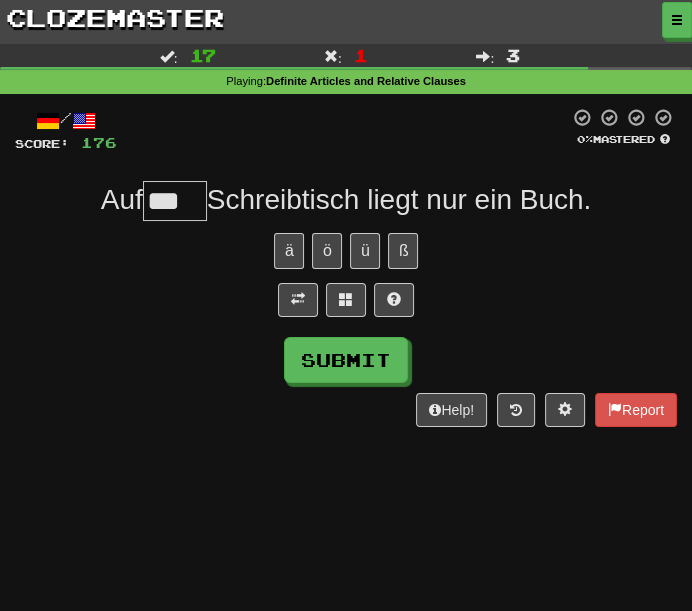 type on "***" 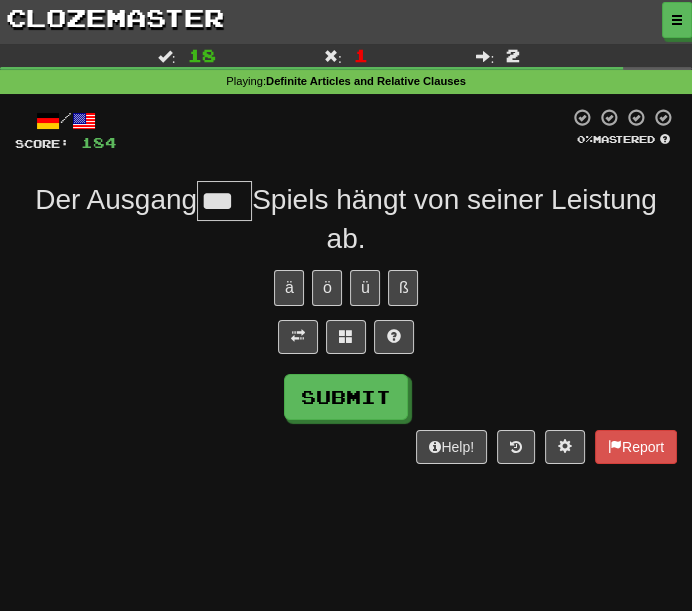 type on "***" 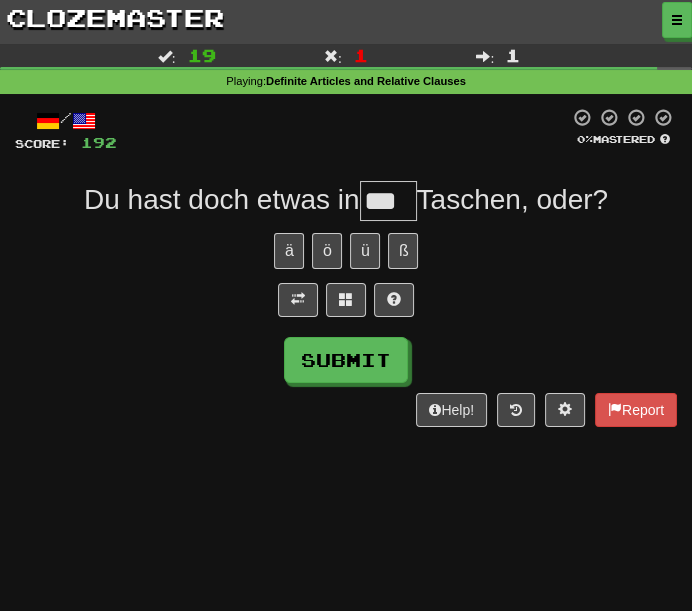 type on "***" 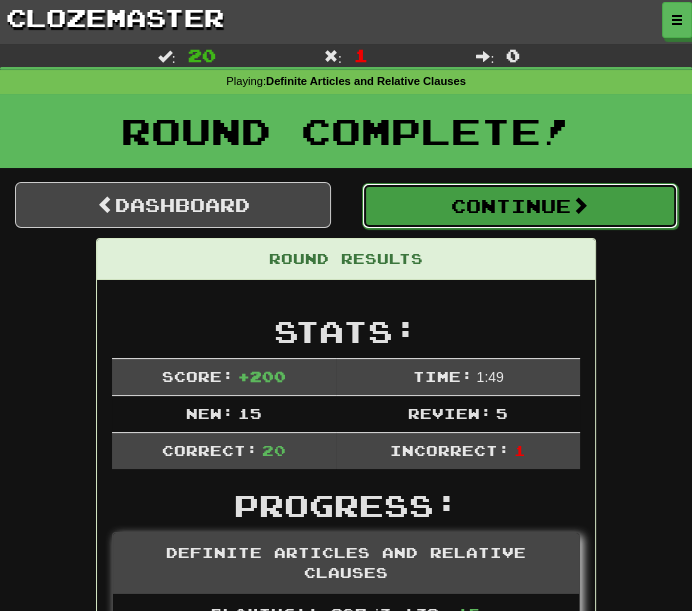click on "Continue" at bounding box center (520, 206) 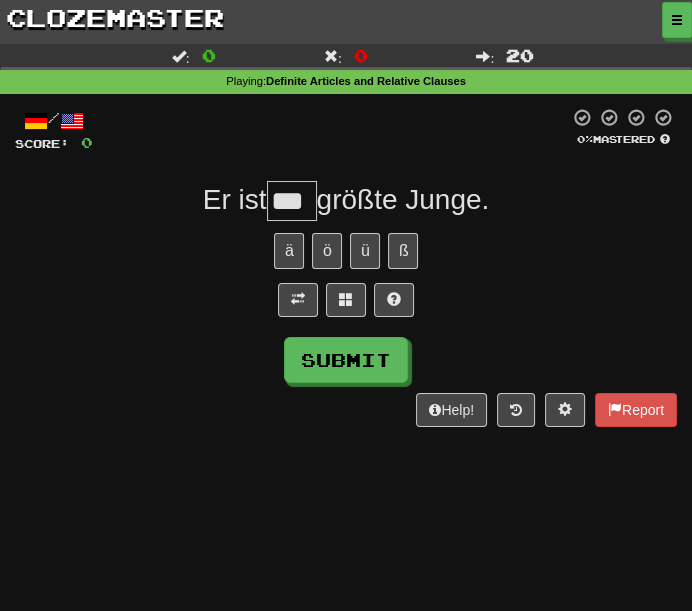 type on "***" 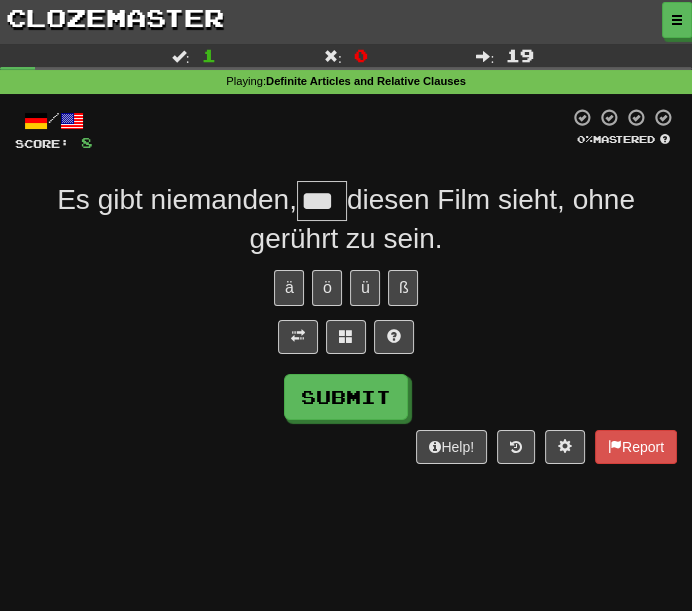 type on "***" 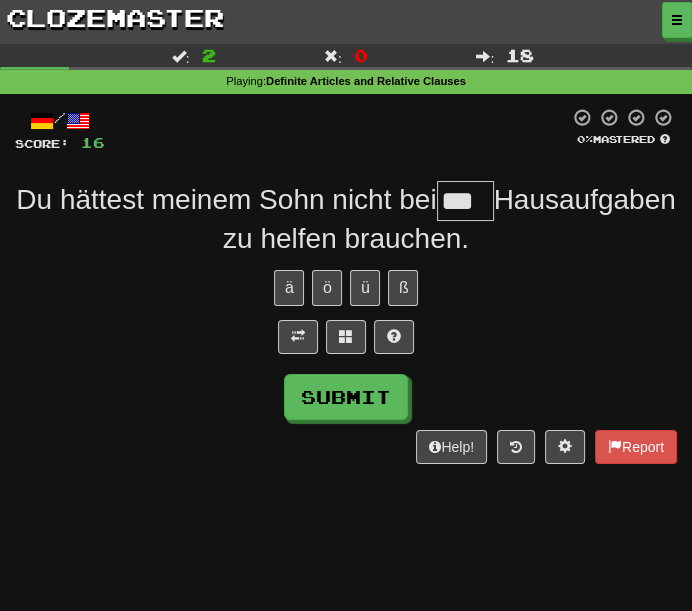 type on "***" 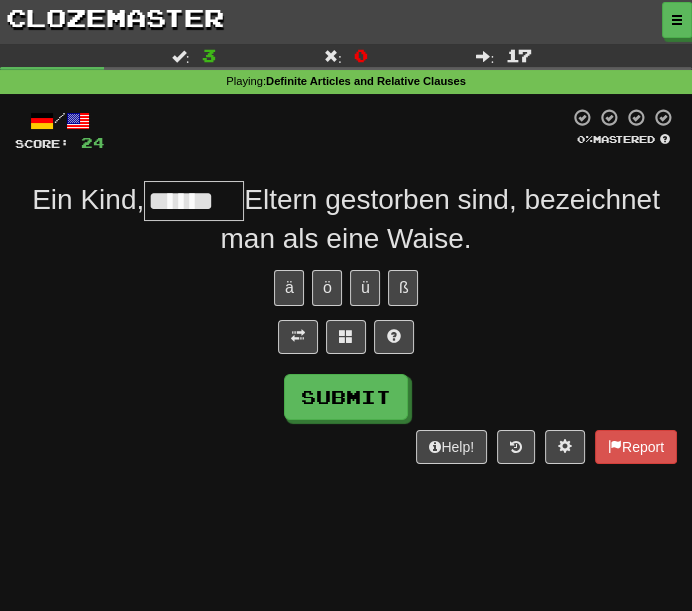 type on "******" 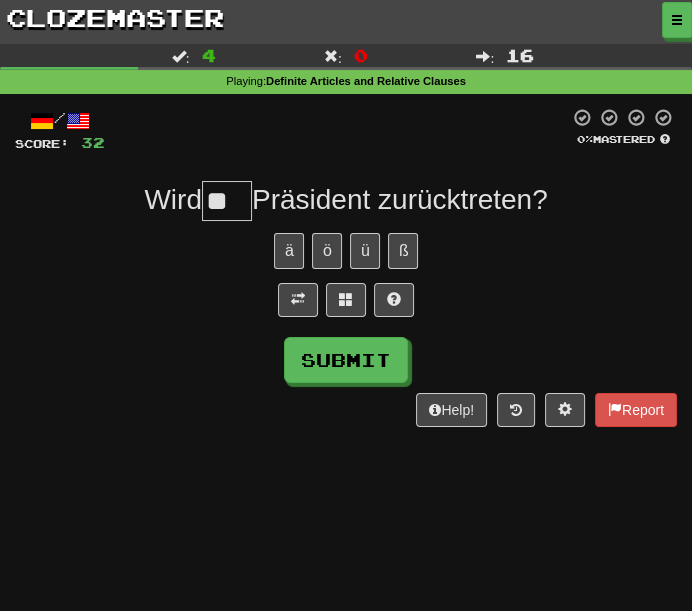 scroll, scrollTop: 0, scrollLeft: 0, axis: both 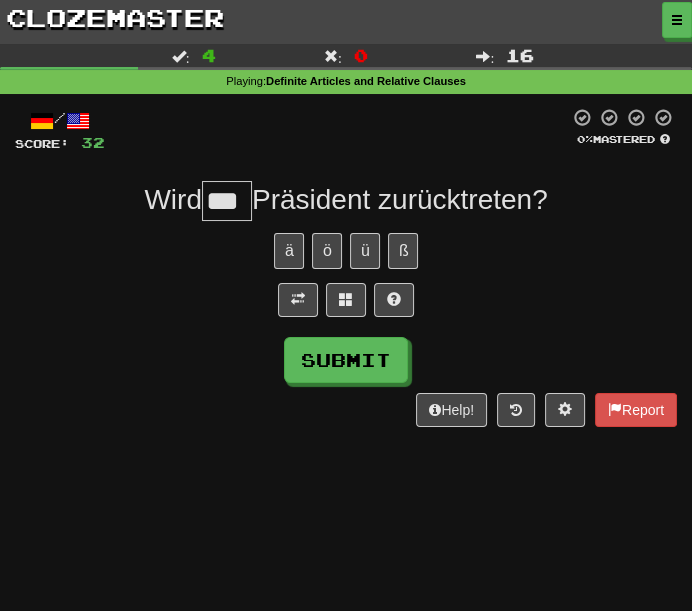 type on "***" 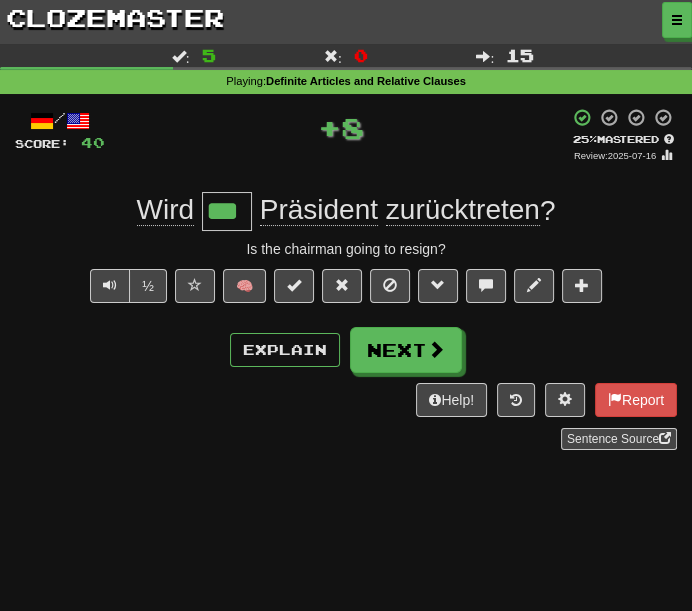 click on "zurücktreten" at bounding box center [463, 210] 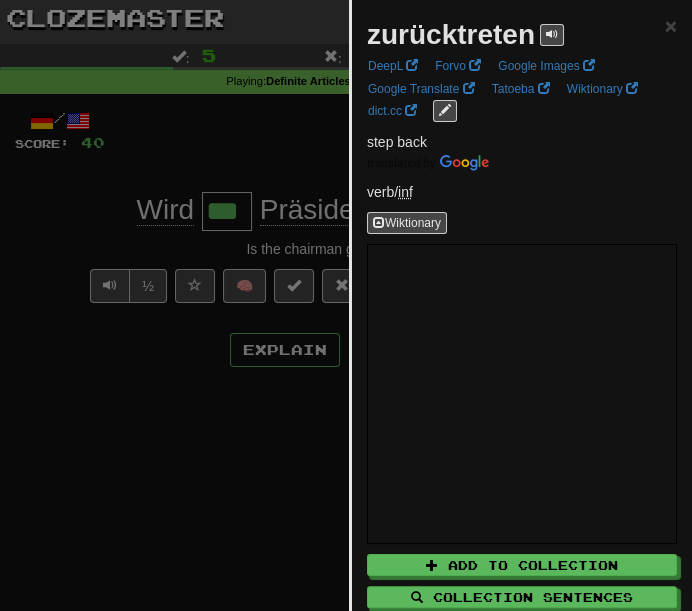 click at bounding box center [346, 305] 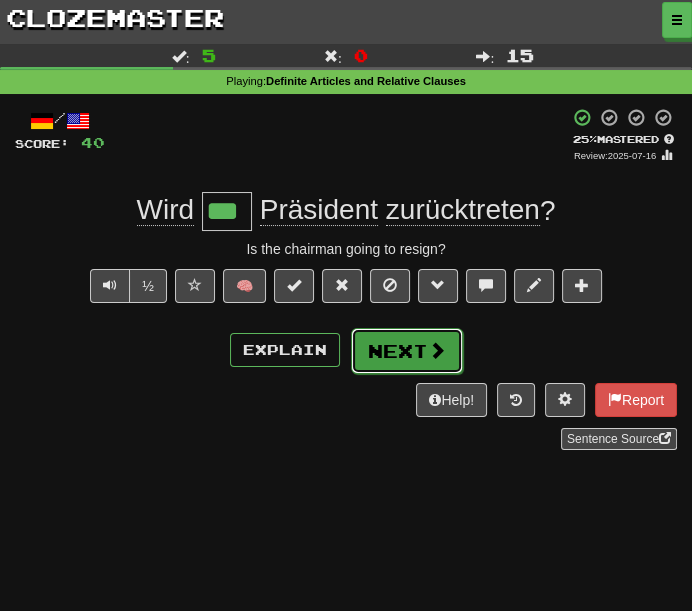 click on "Next" at bounding box center (407, 351) 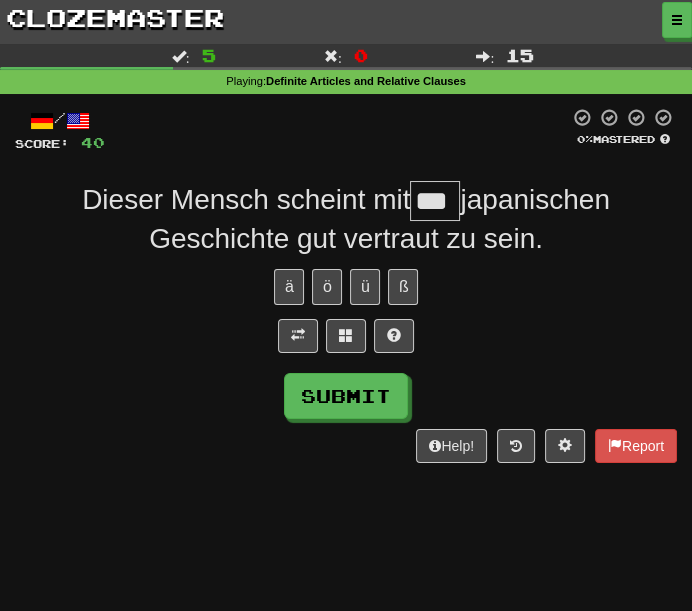 type on "***" 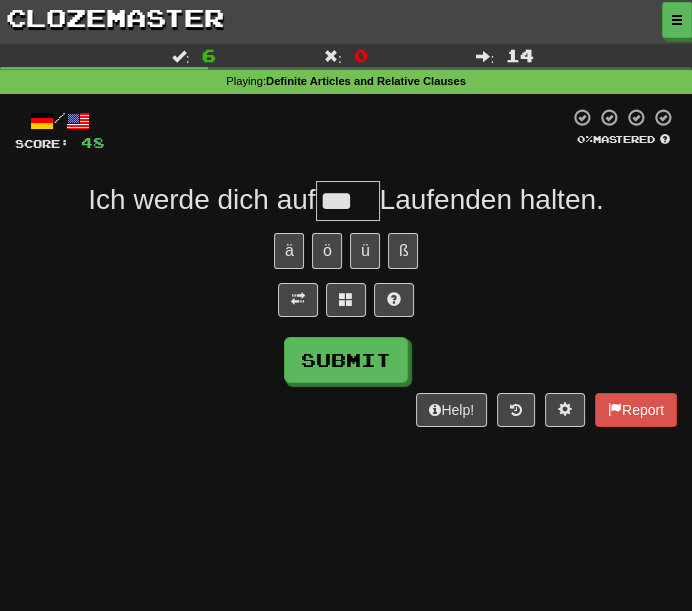 type on "***" 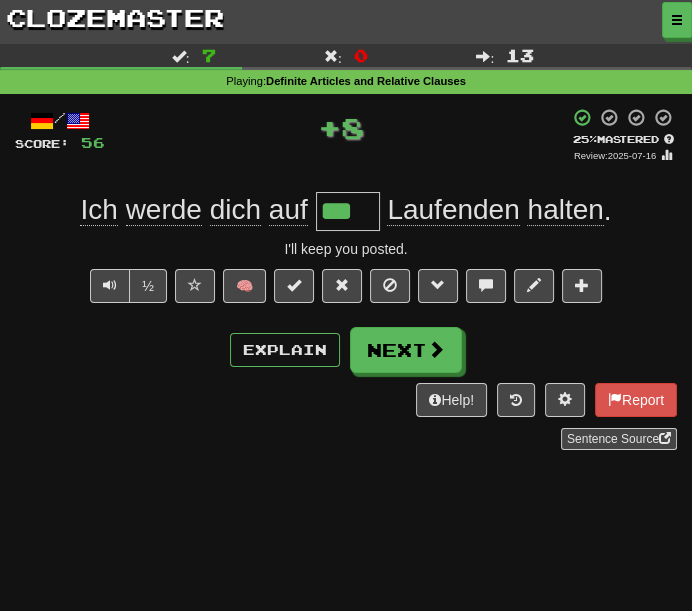 click on "Laufenden" at bounding box center [453, 210] 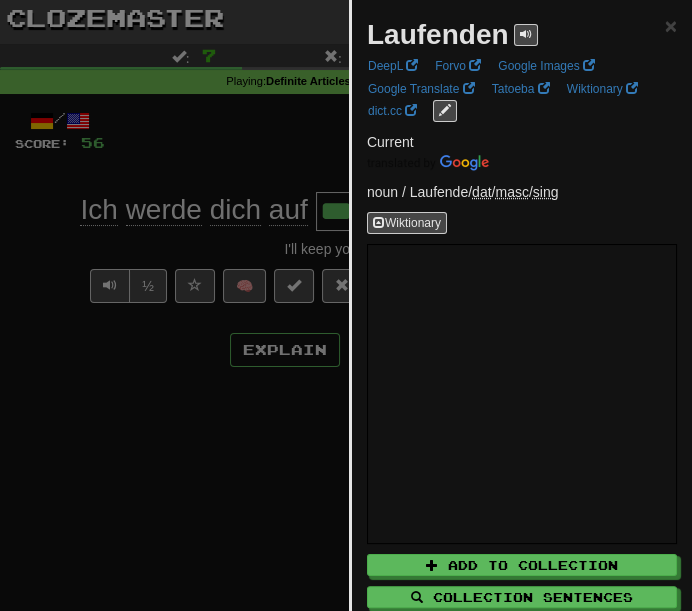 click at bounding box center (346, 305) 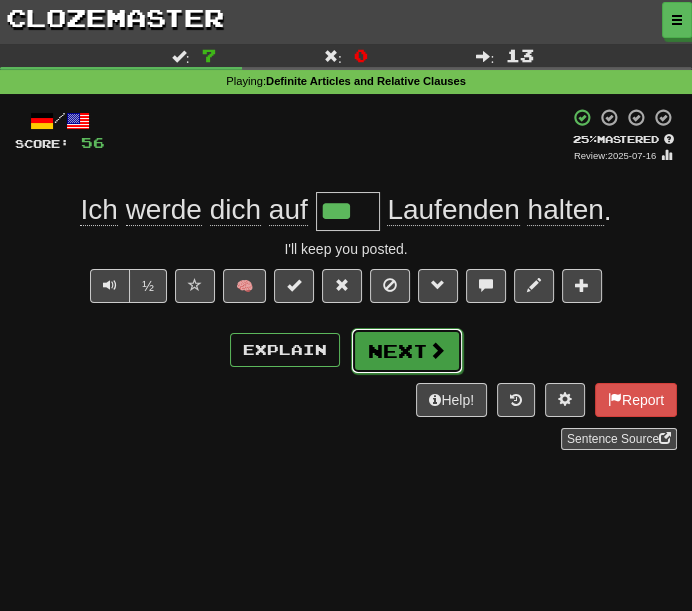 click on "Next" at bounding box center [407, 351] 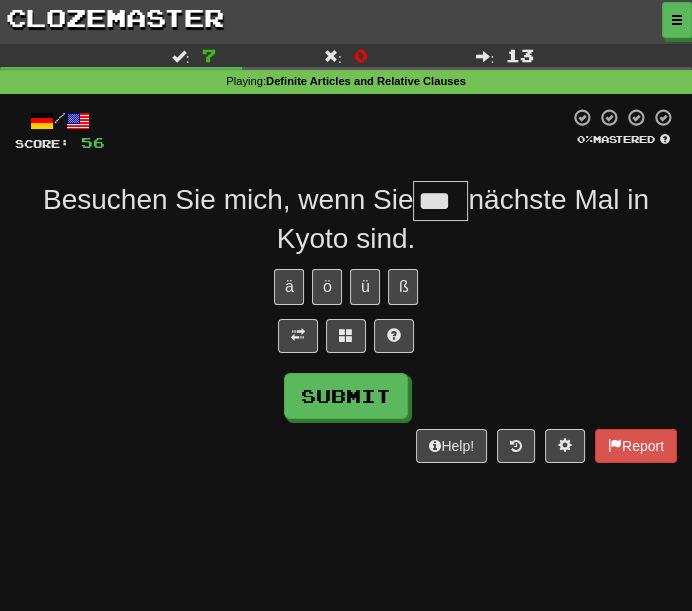 type on "***" 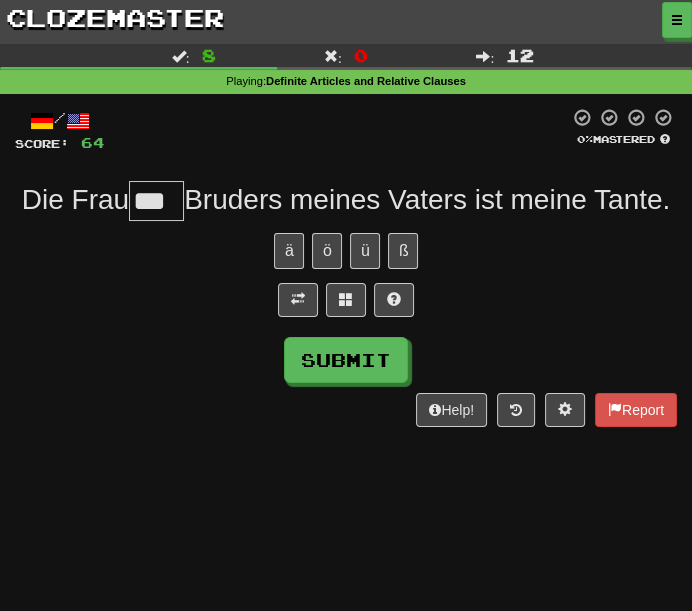 type on "***" 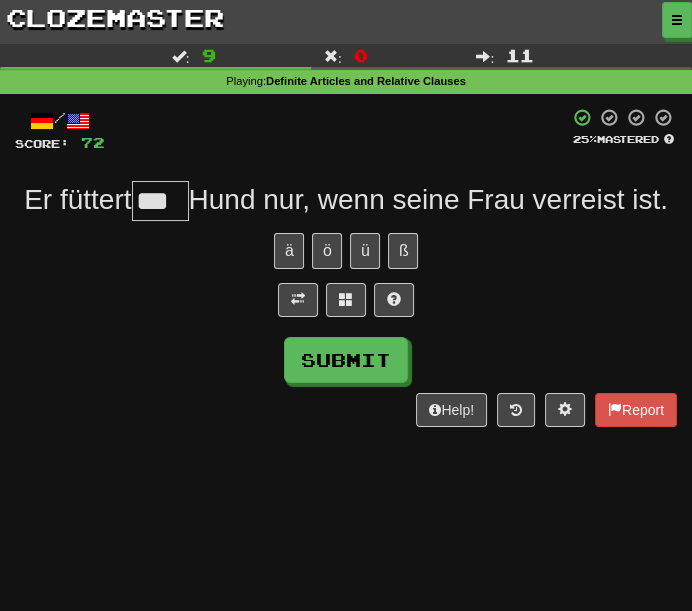 type on "***" 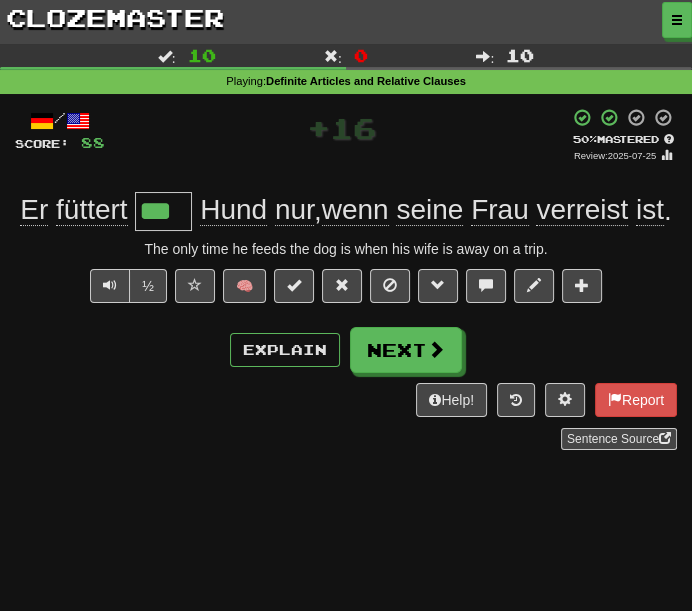 click on "verreist" at bounding box center (582, 210) 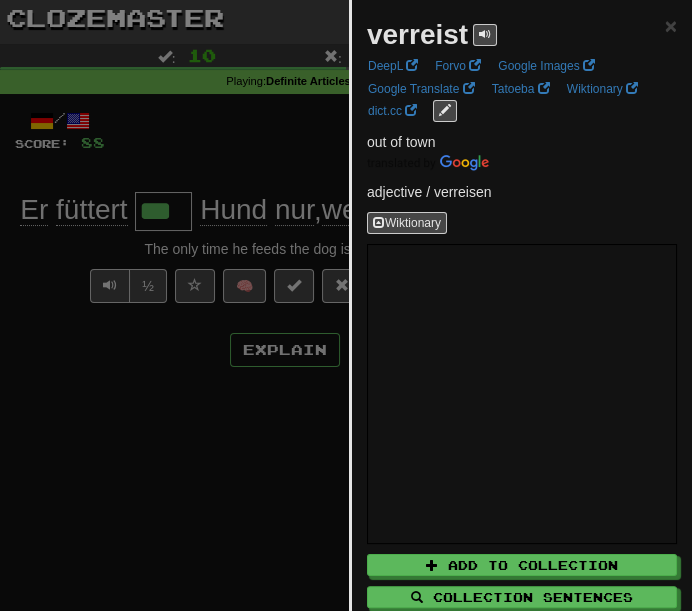 click at bounding box center [346, 305] 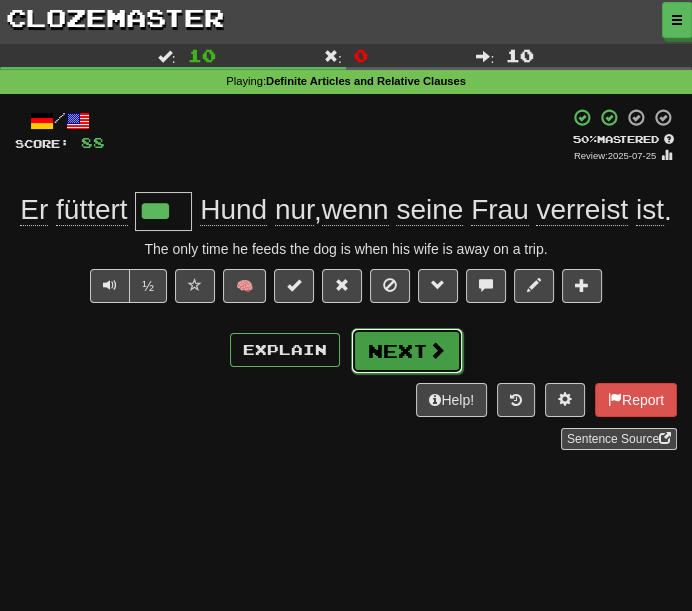 click on "Next" at bounding box center (407, 351) 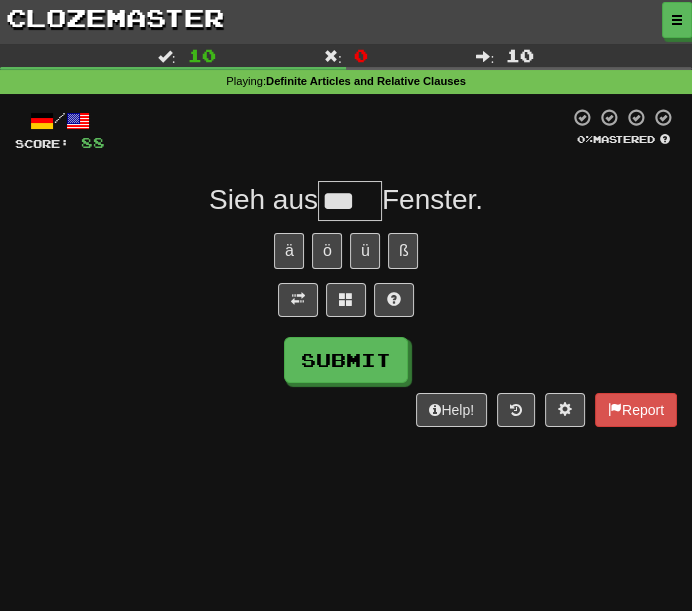type on "***" 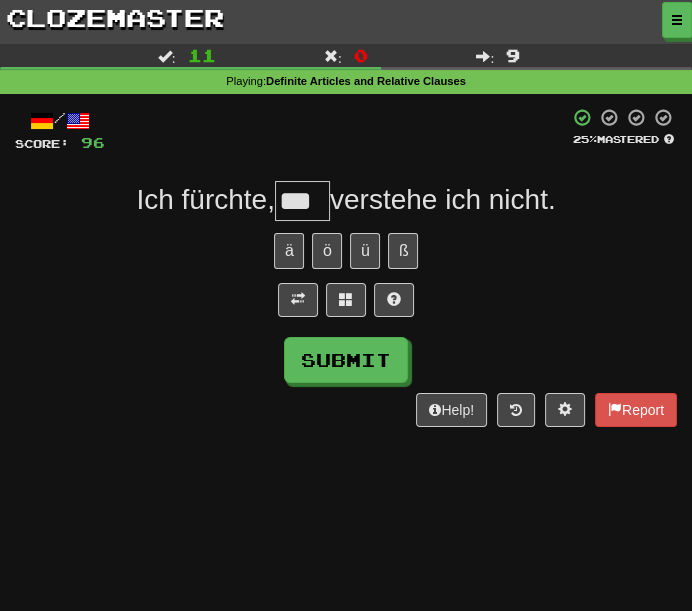 type on "***" 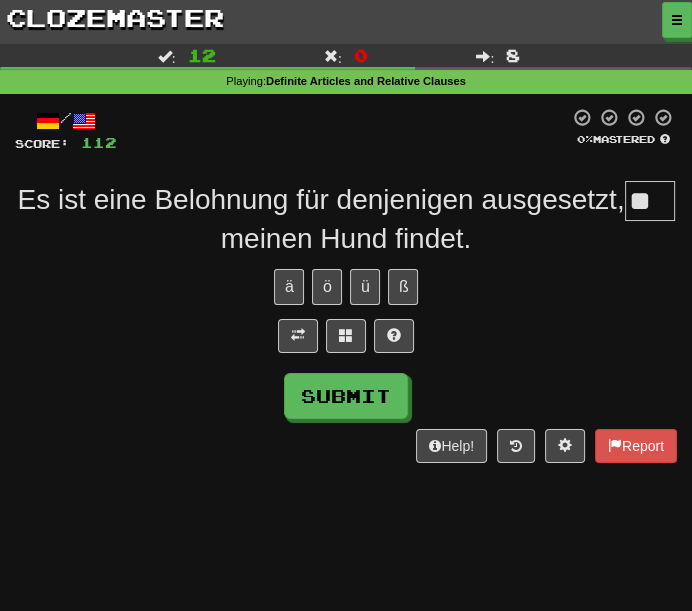 scroll, scrollTop: 0, scrollLeft: 0, axis: both 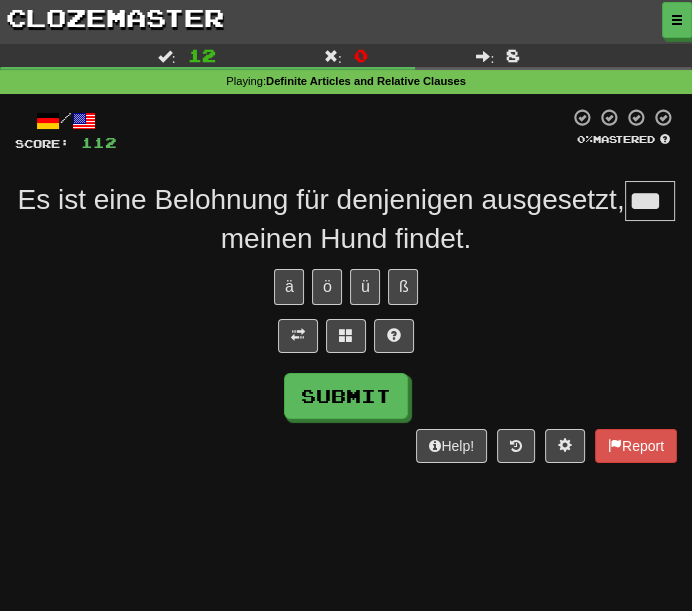 type on "***" 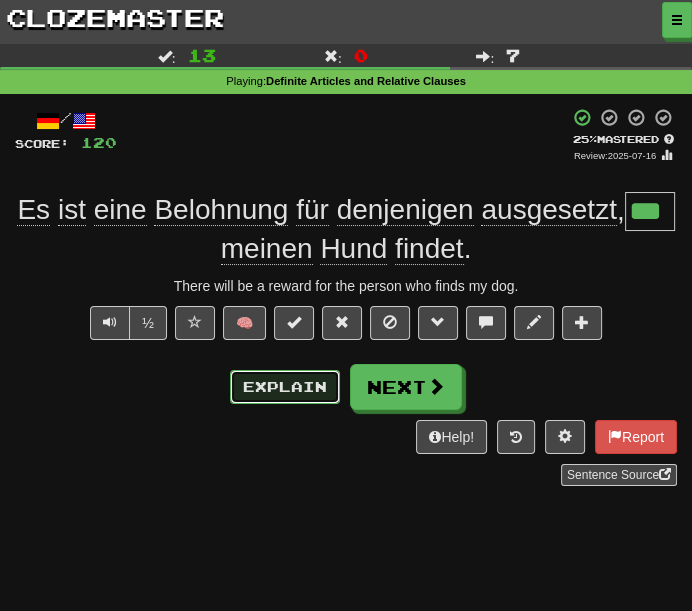 click on "Explain" at bounding box center [285, 387] 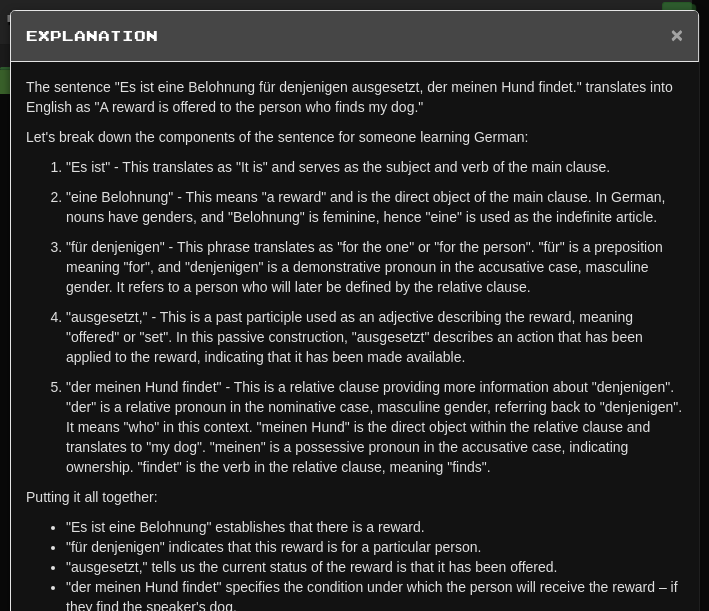click on "×" at bounding box center (677, 34) 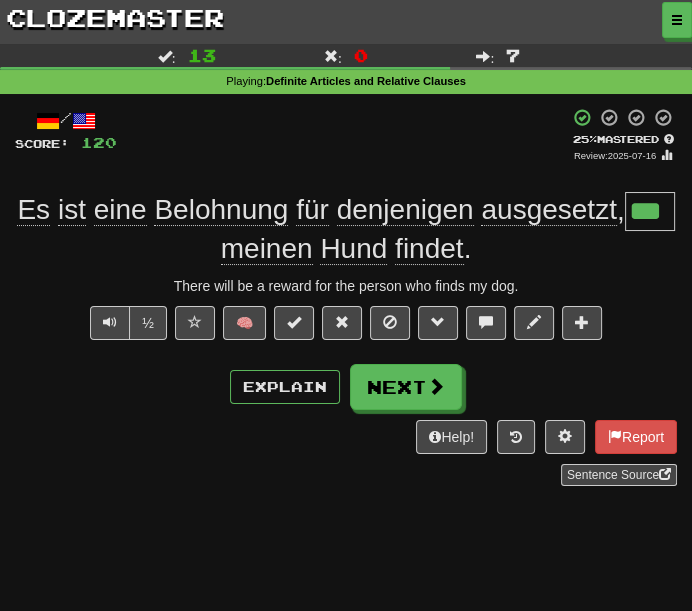 click on "ausgesetzt" 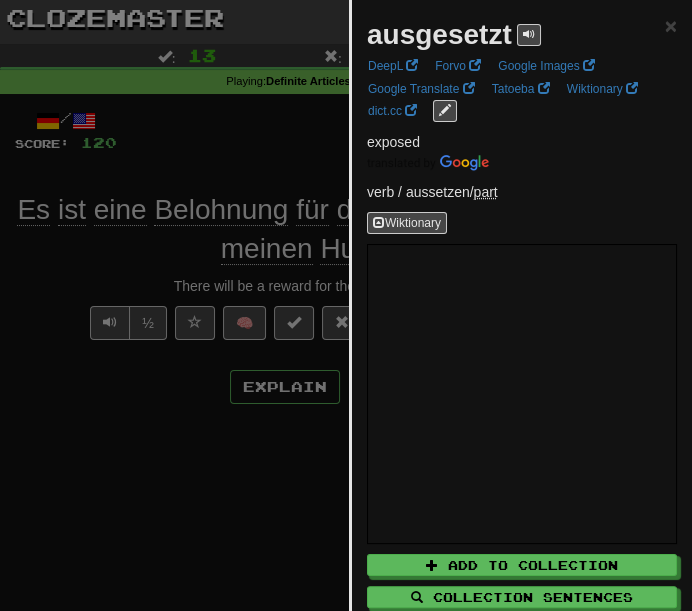 click at bounding box center (346, 305) 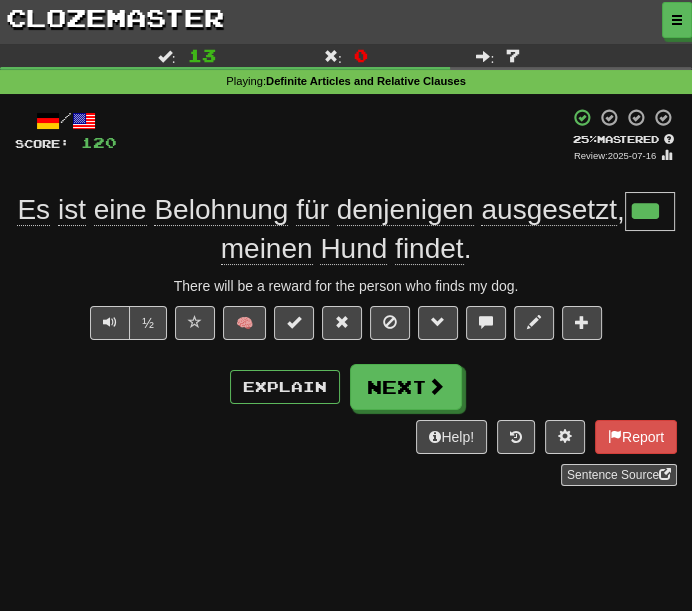 click on "Es   ist   eine   Belohnung   für   denjenigen   ausgesetzt ,  ***   meinen   Hund   findet ." at bounding box center [346, 230] 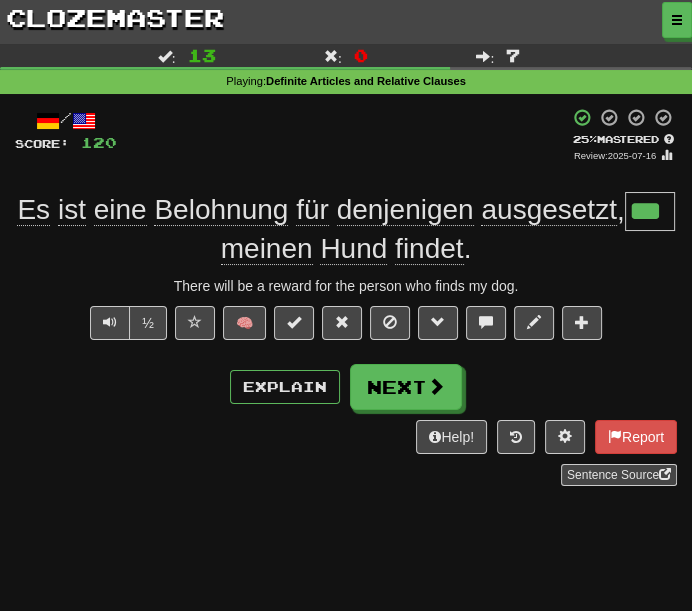 drag, startPoint x: 349, startPoint y: 215, endPoint x: 52, endPoint y: 255, distance: 299.6815 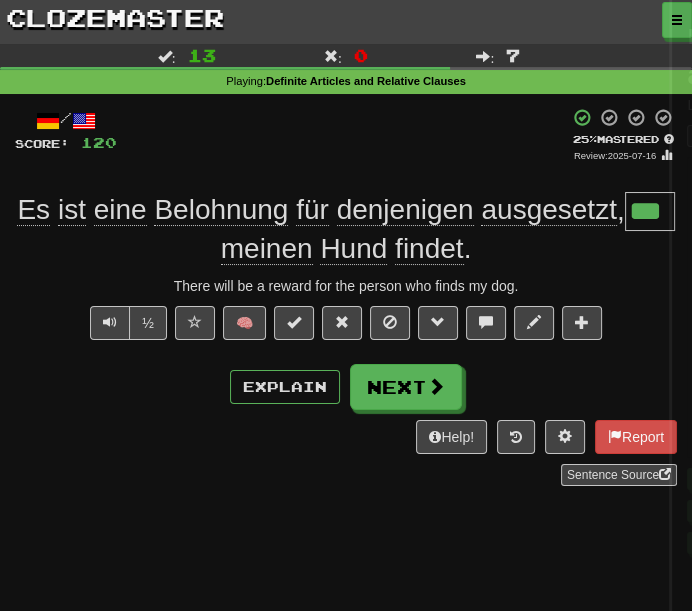 click at bounding box center [346, 305] 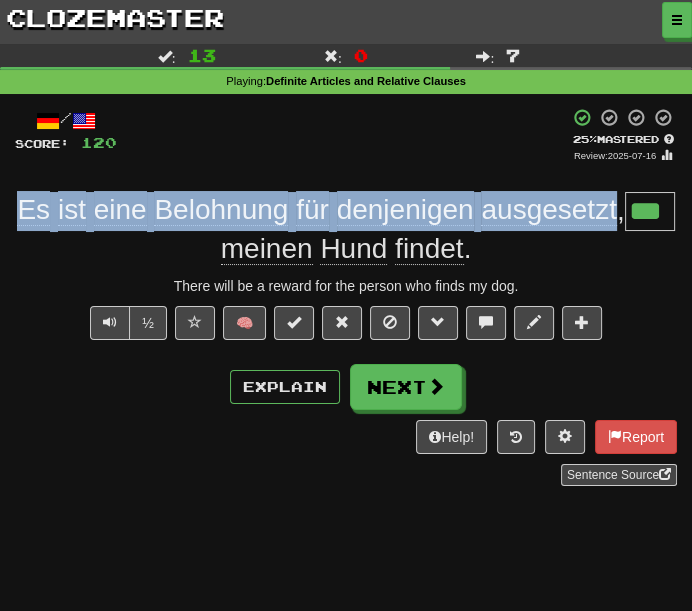 drag, startPoint x: 37, startPoint y: 215, endPoint x: 642, endPoint y: 215, distance: 605 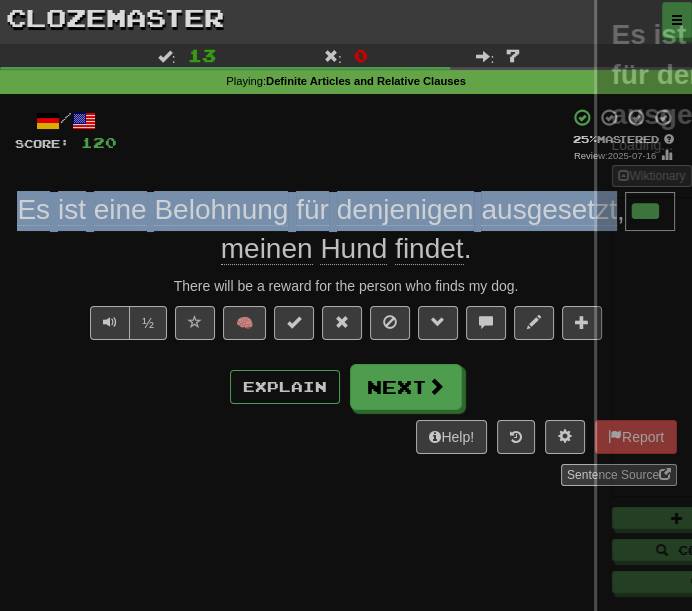 copy on "Es   ist   eine   Belohnung   für   denjenigen   ausgesetzt" 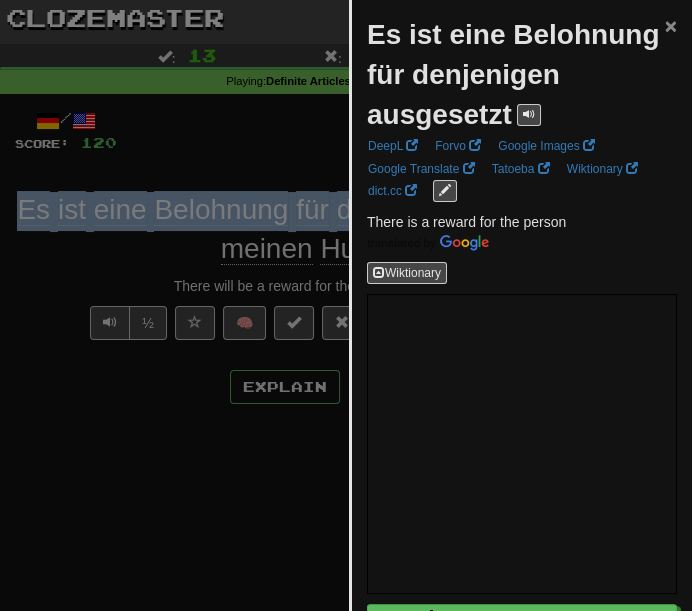 click on "×" at bounding box center (671, 25) 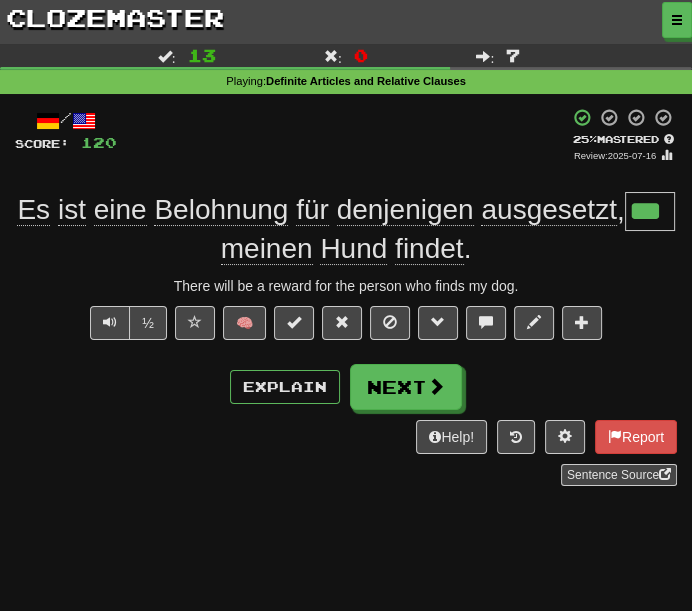 click on "Help!  Report Sentence Source" at bounding box center (346, 453) 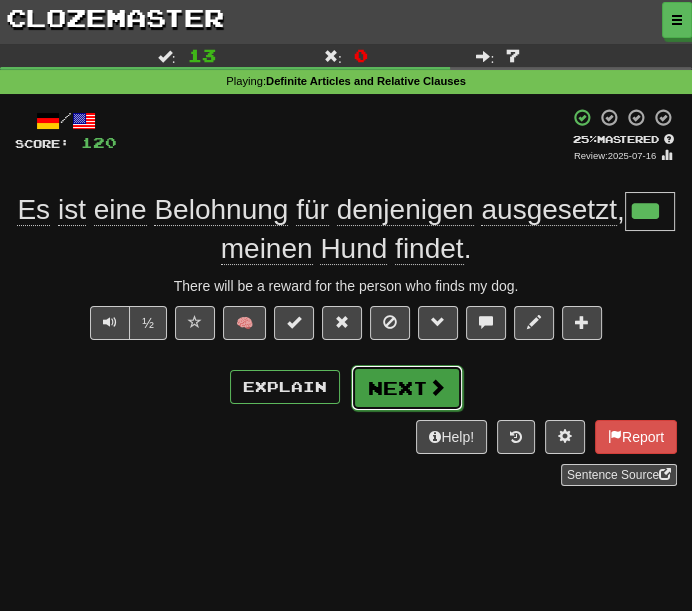 click on "Next" at bounding box center [407, 388] 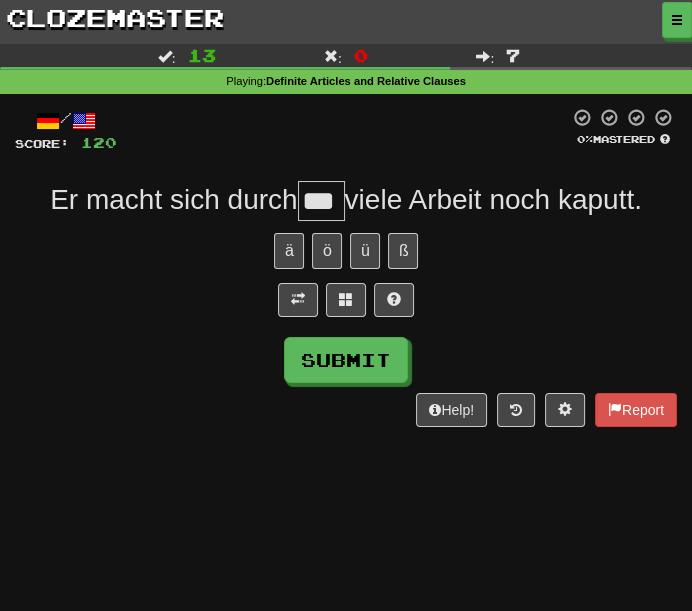 type on "***" 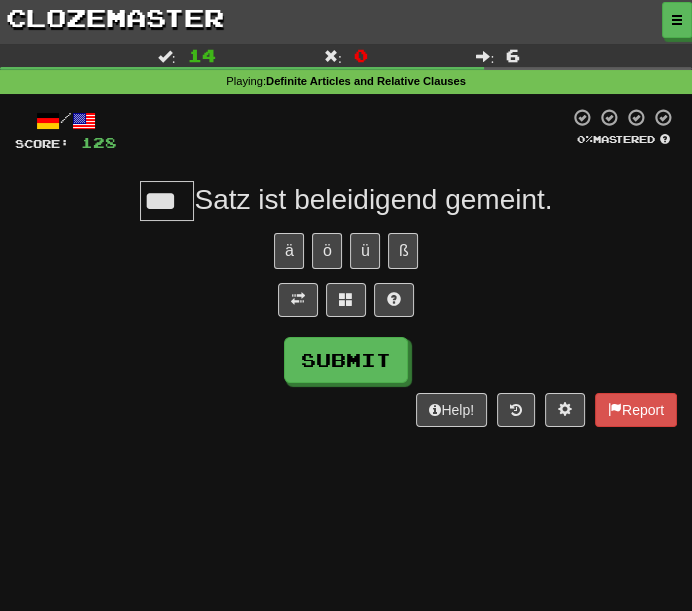 type on "***" 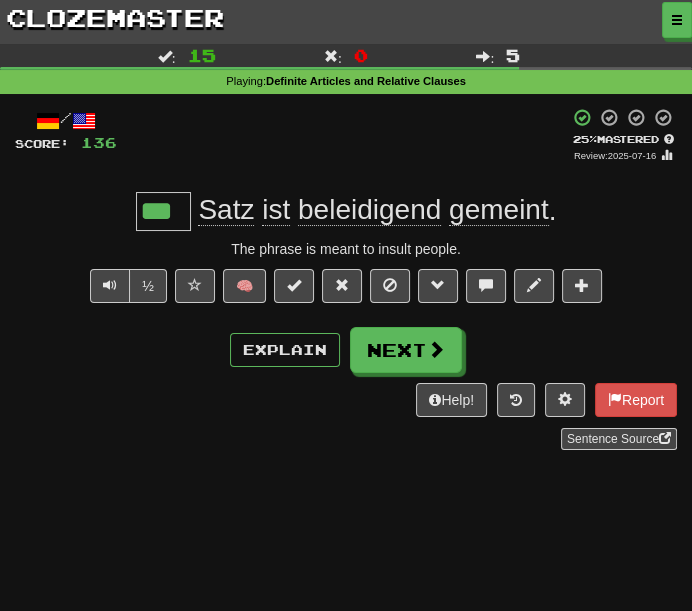 click on "beleidigend" at bounding box center (369, 210) 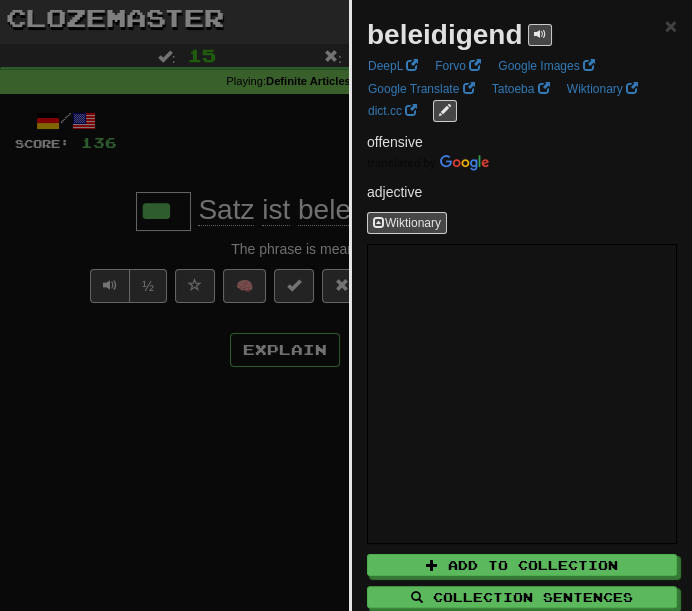 click at bounding box center [346, 305] 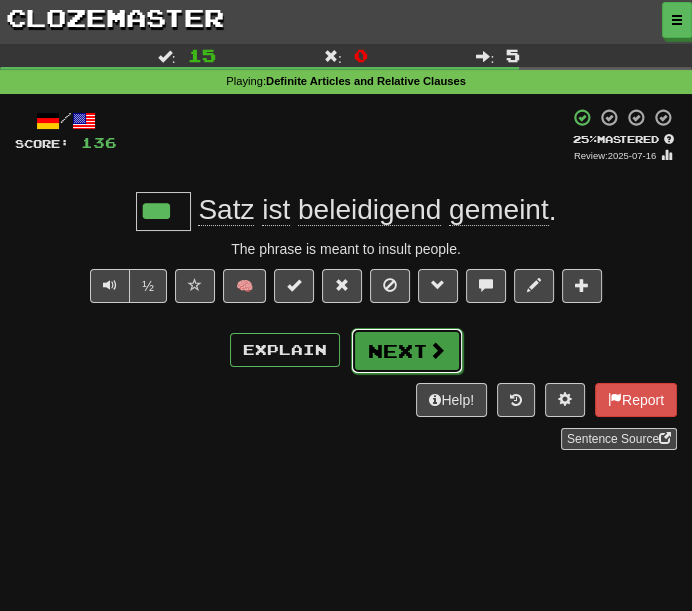 click on "Next" at bounding box center (407, 351) 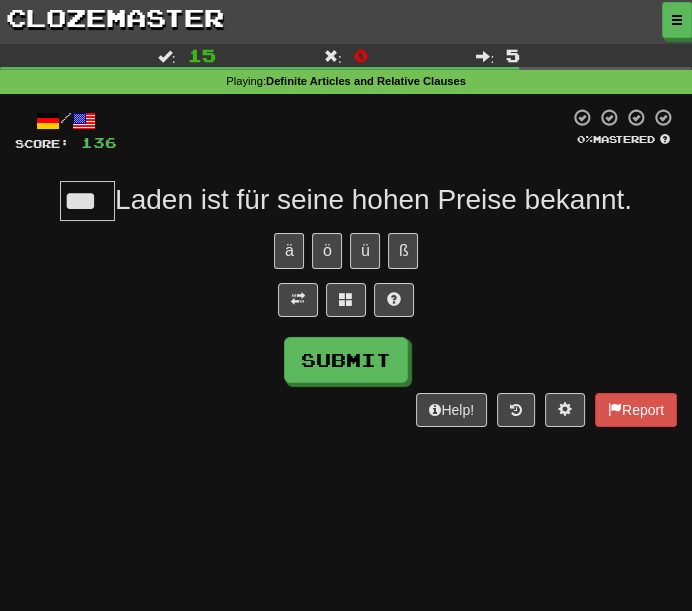 type on "***" 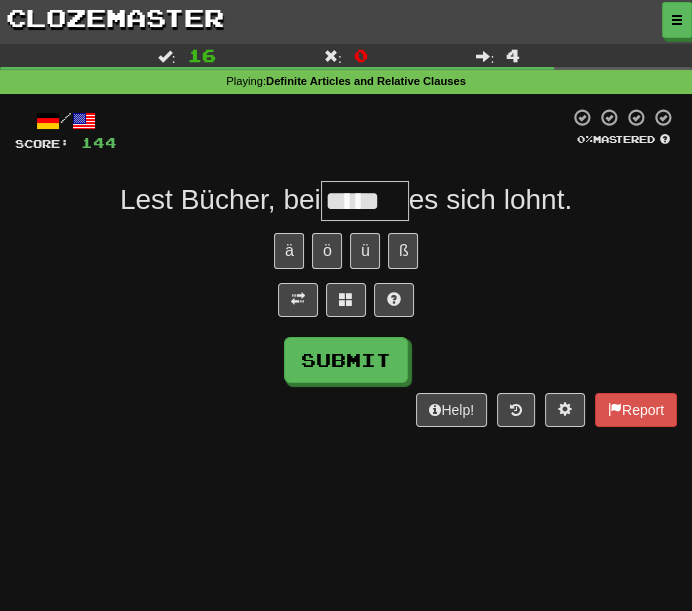 type on "*****" 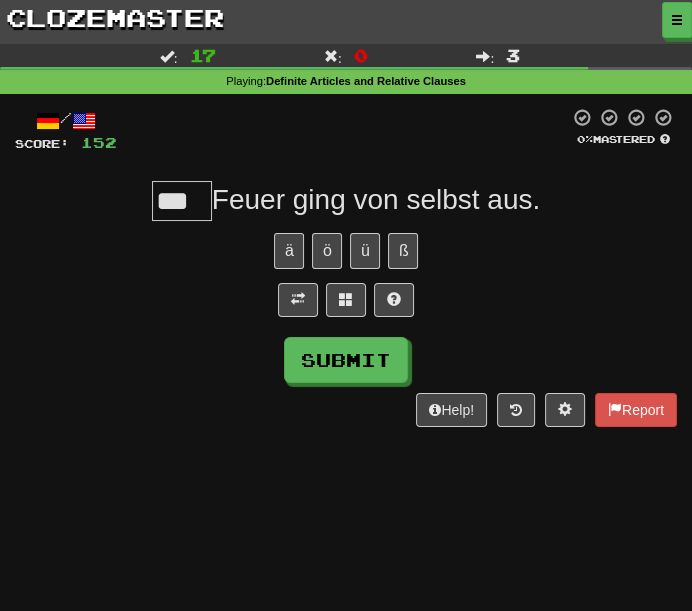 type on "***" 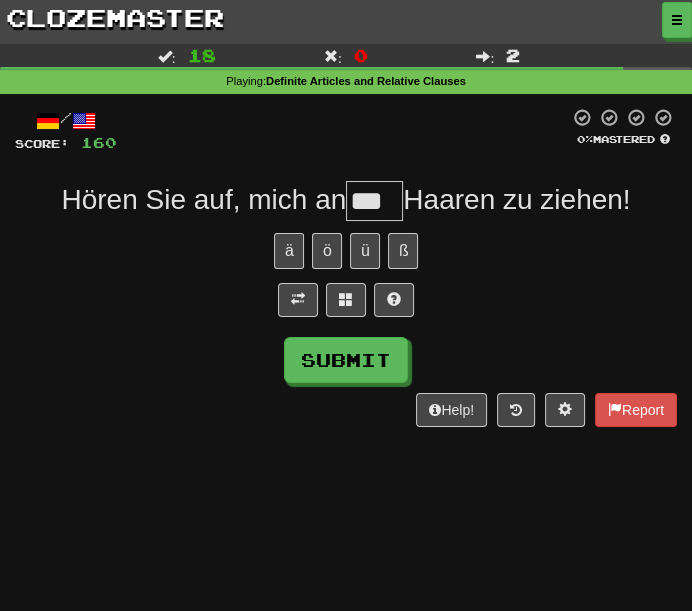 type on "***" 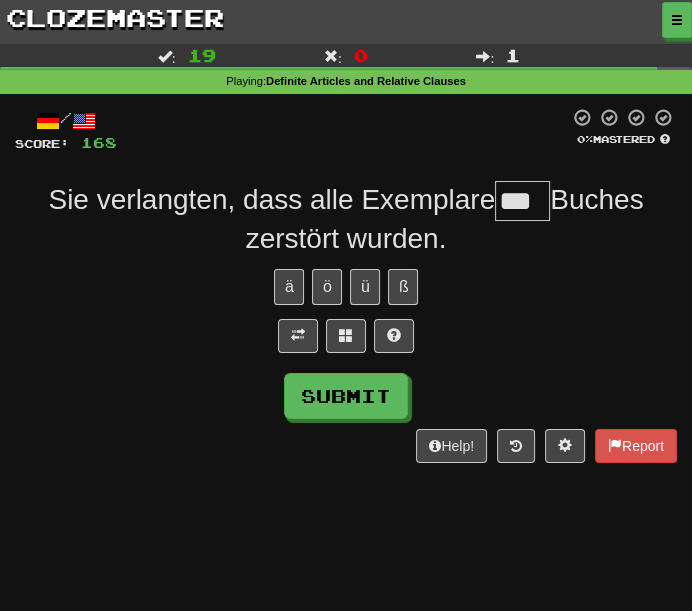 type on "***" 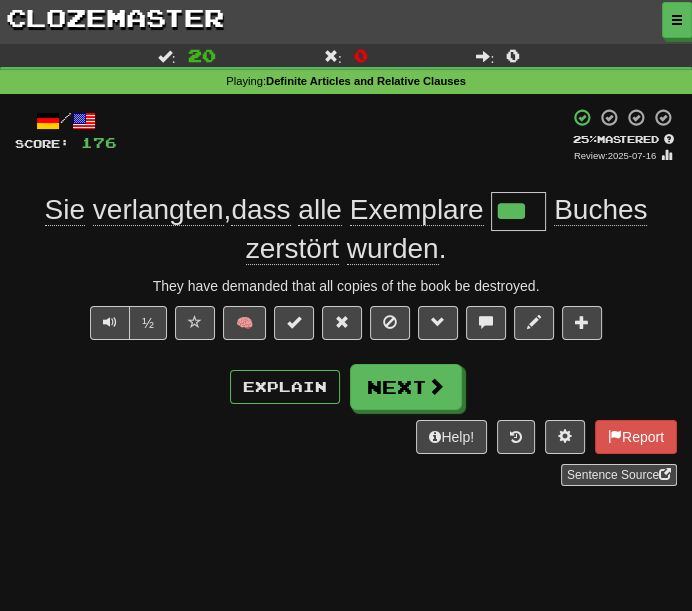 click on "verlangten" 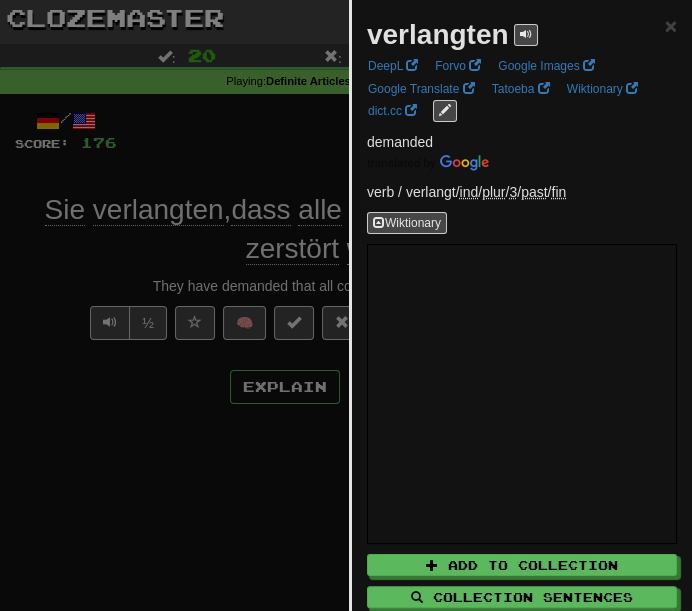 click at bounding box center (346, 305) 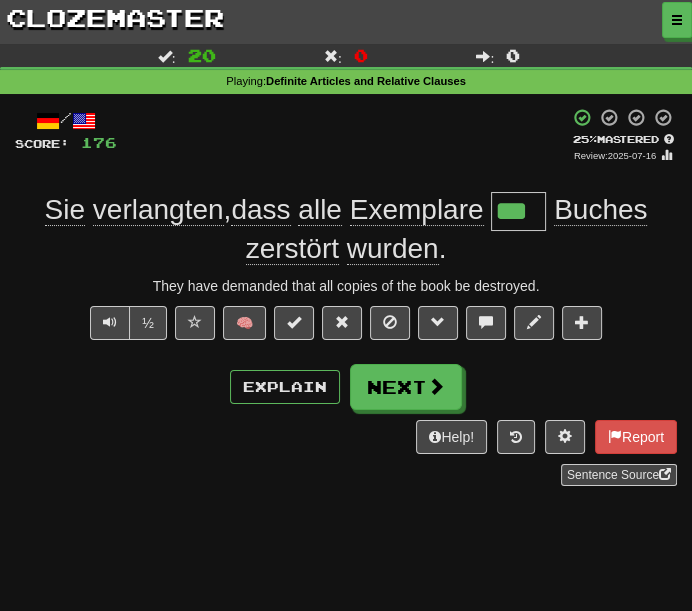 click on "Sie   verlangten ,  dass   alle   Exemplare   ***   Buches   zerstört   wurden ." at bounding box center [346, 230] 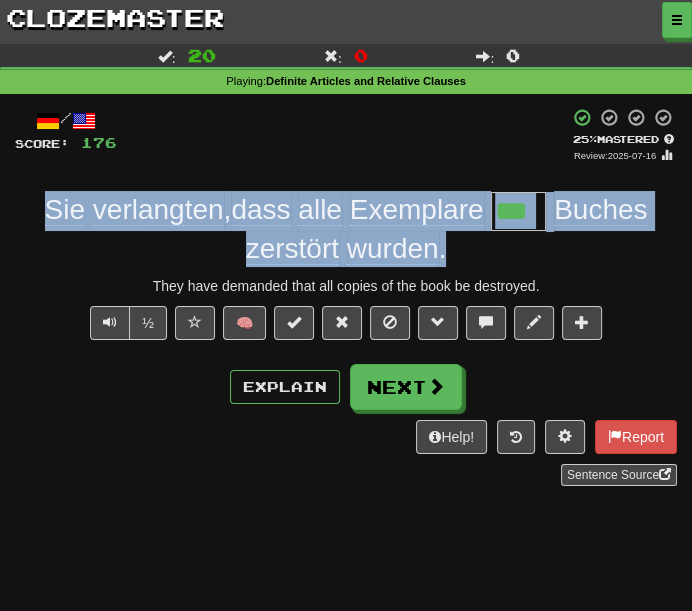 drag, startPoint x: 455, startPoint y: 247, endPoint x: 37, endPoint y: 213, distance: 419.3805 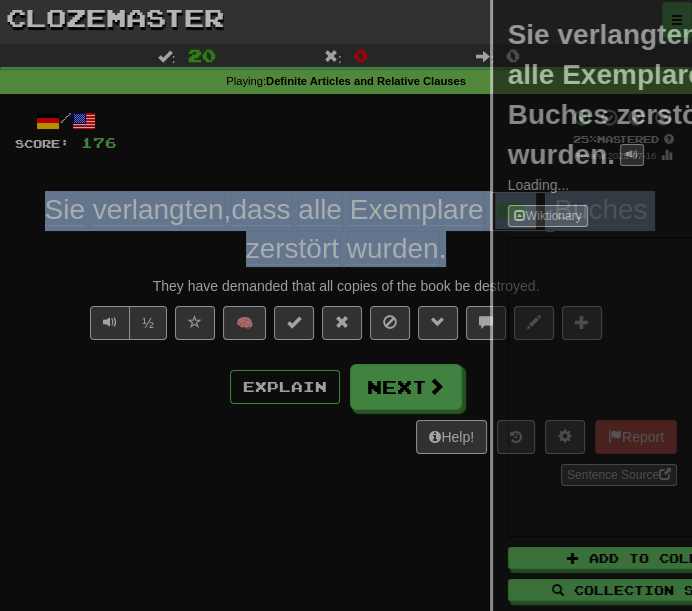 copy on "Sie   verlangten ,  dass   alle   Exemplare     Buches   zerstört   wurden ." 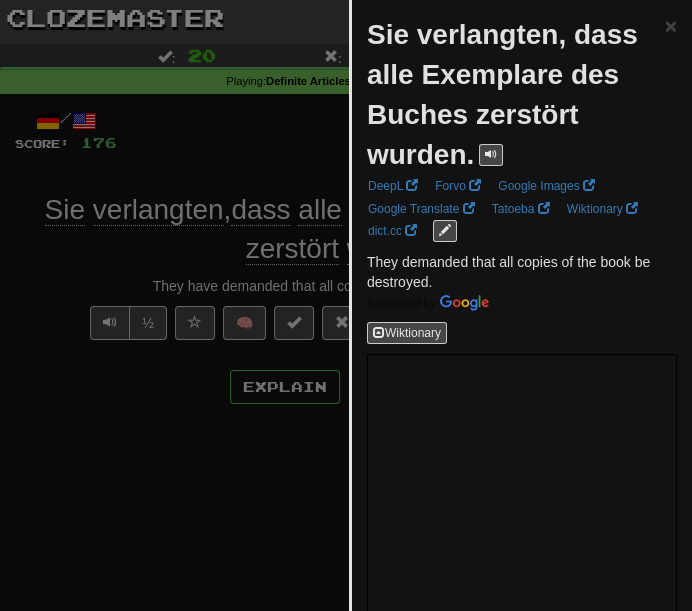click at bounding box center [346, 305] 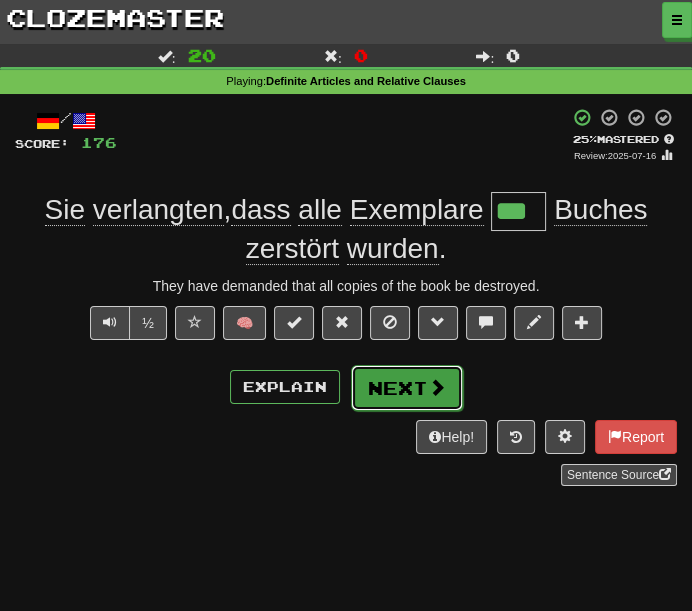 click on "Next" at bounding box center (407, 388) 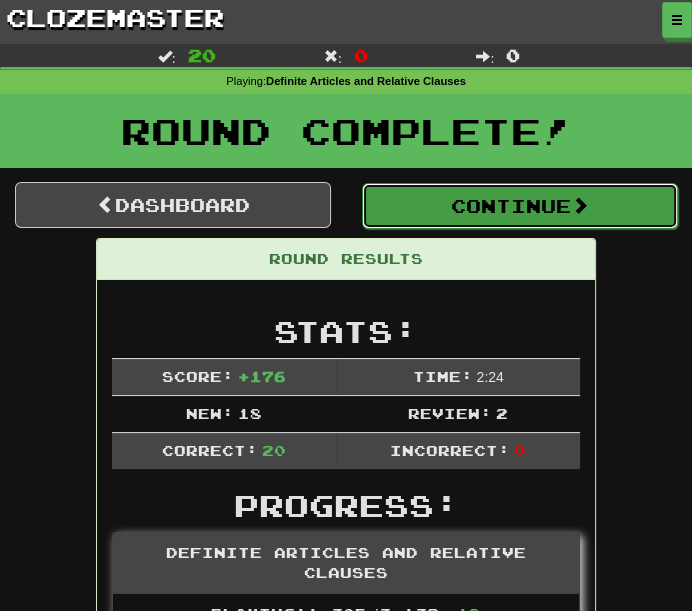 click on "Continue" at bounding box center (520, 206) 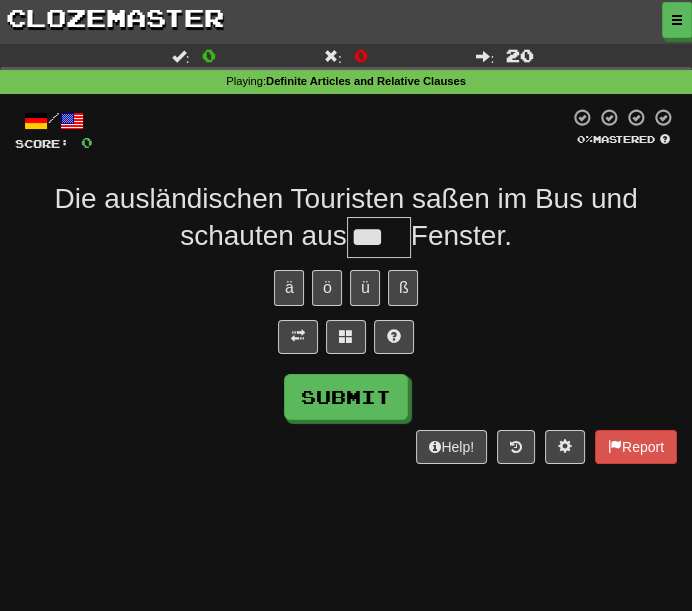type on "***" 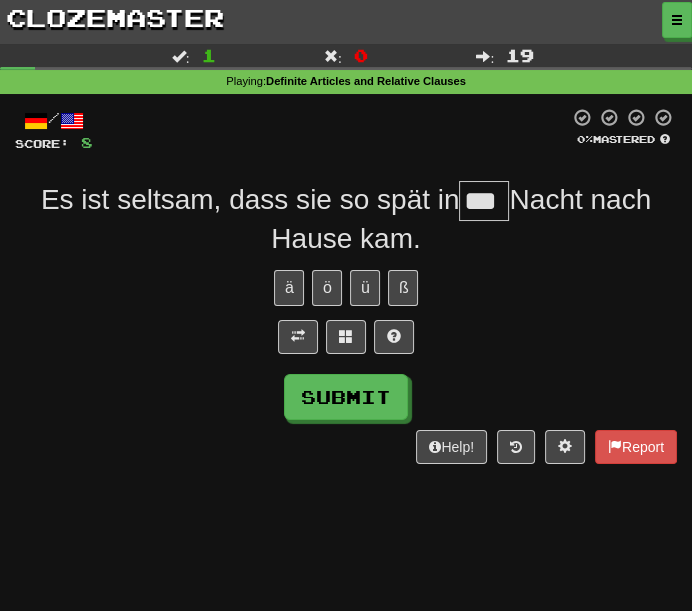 type on "***" 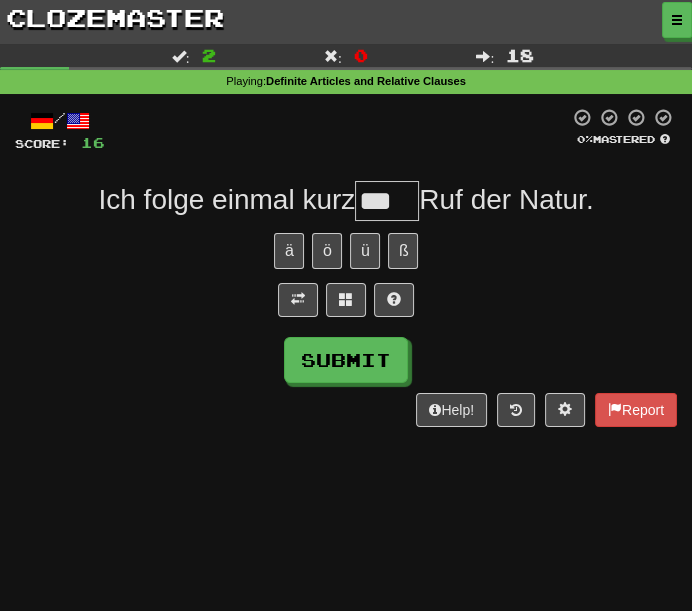 type on "***" 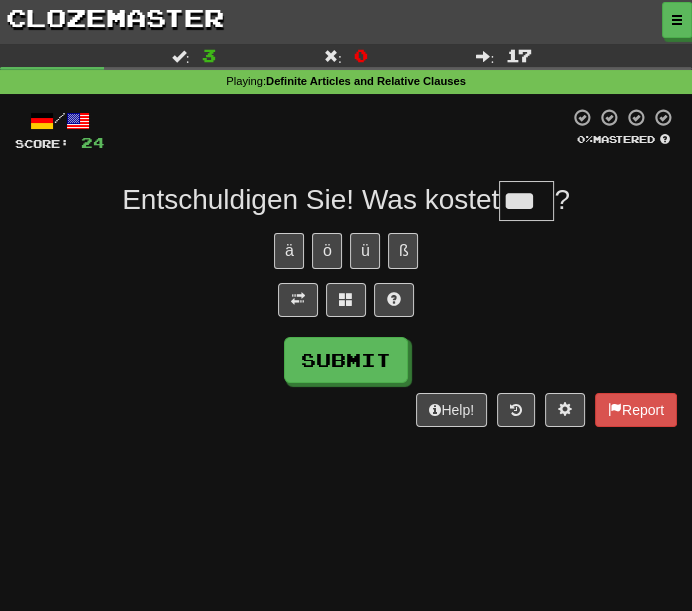 type on "***" 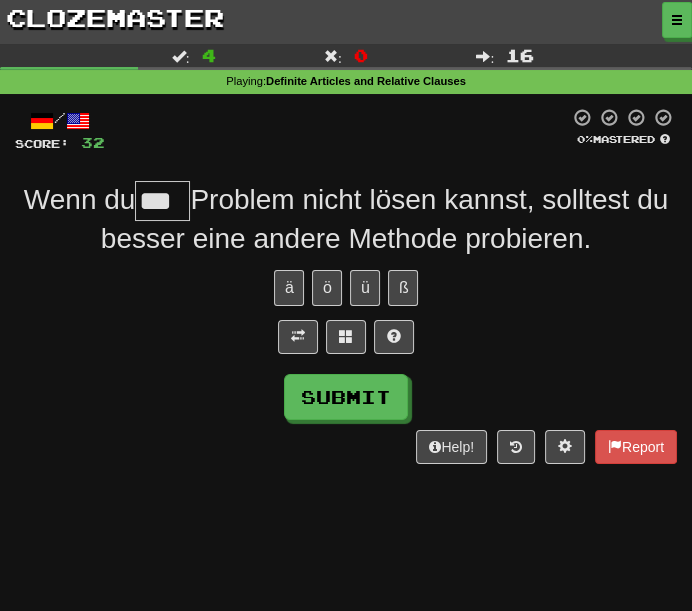 type on "***" 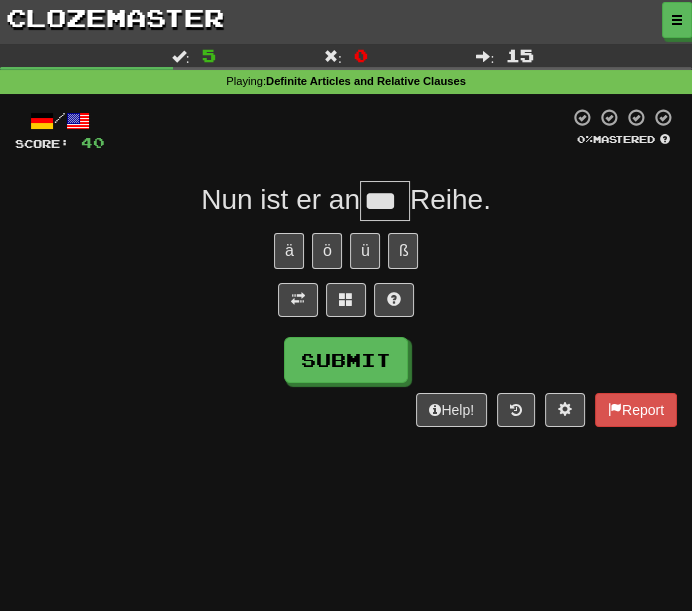 type on "***" 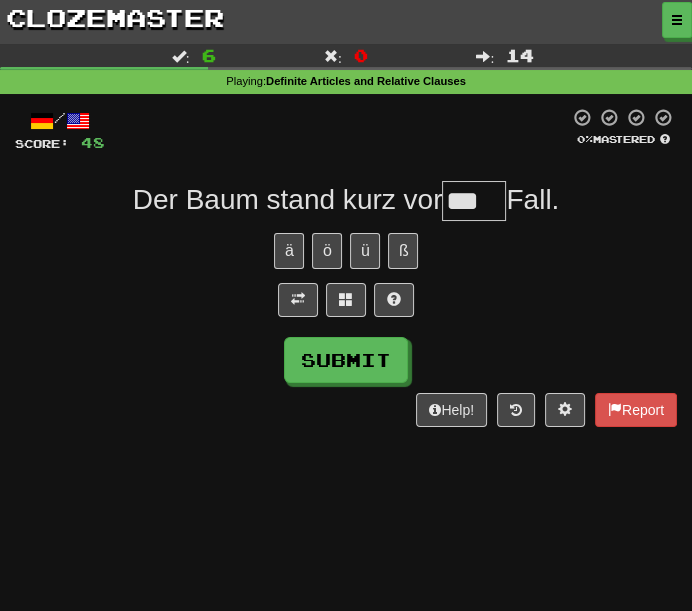 type on "***" 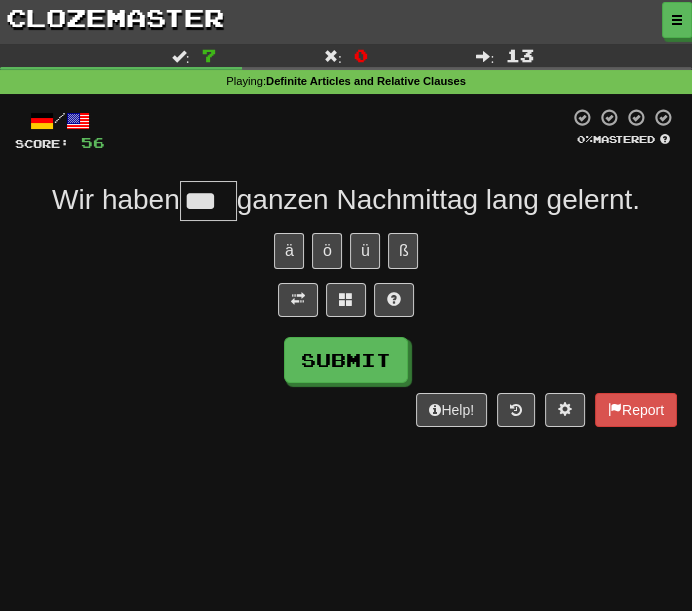 type on "***" 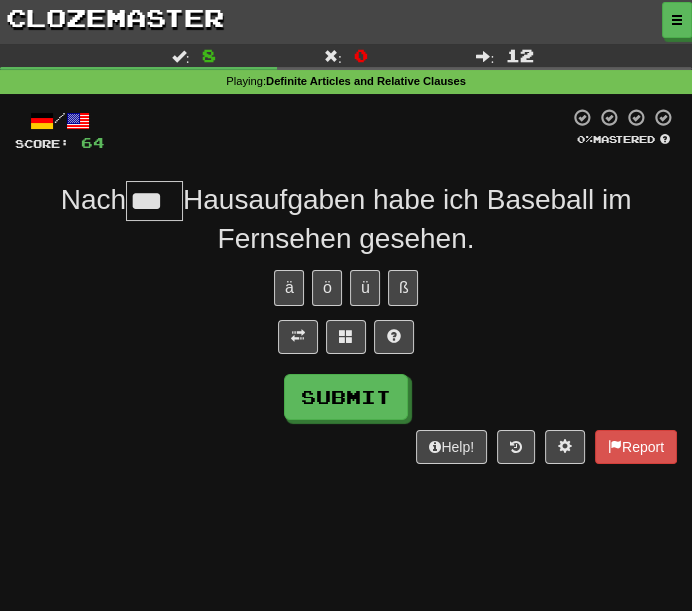 type on "***" 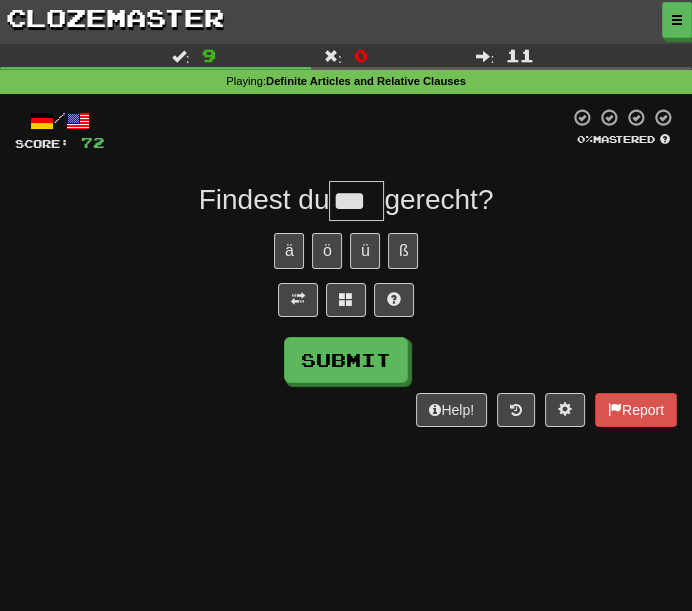 type on "***" 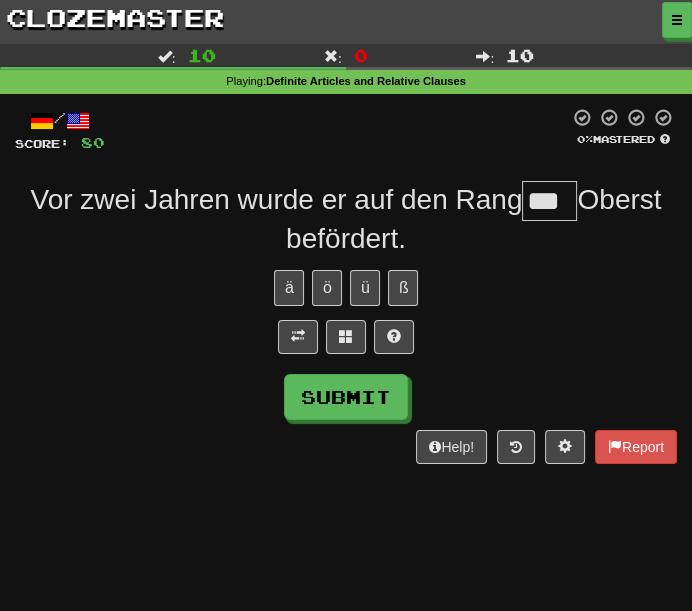 type on "***" 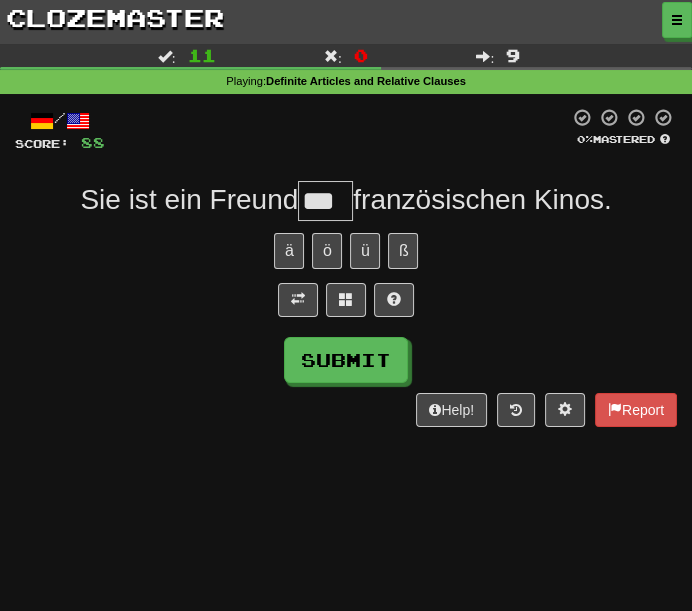 type on "***" 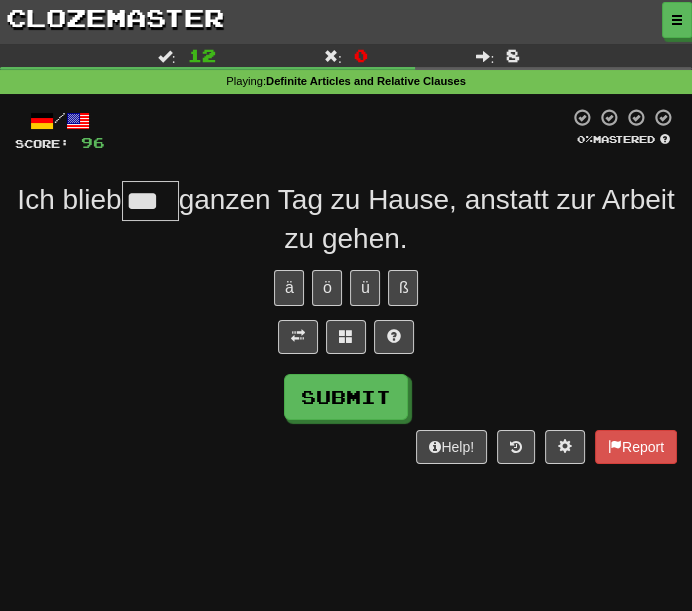 type on "***" 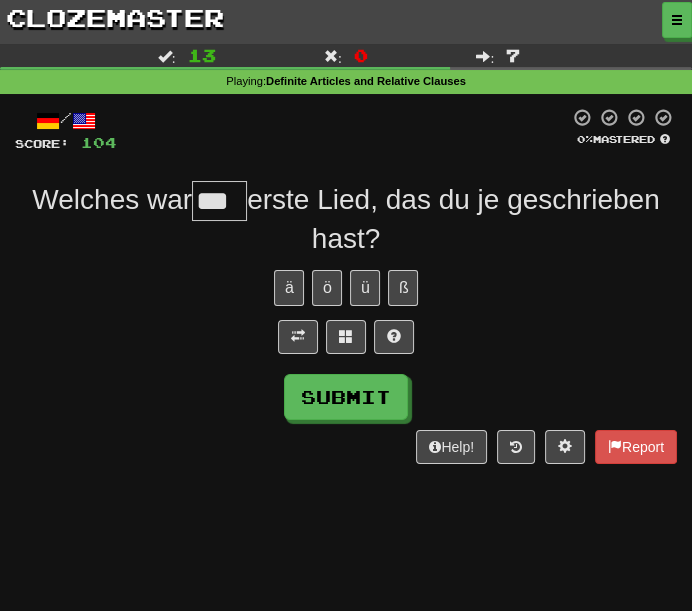 type on "***" 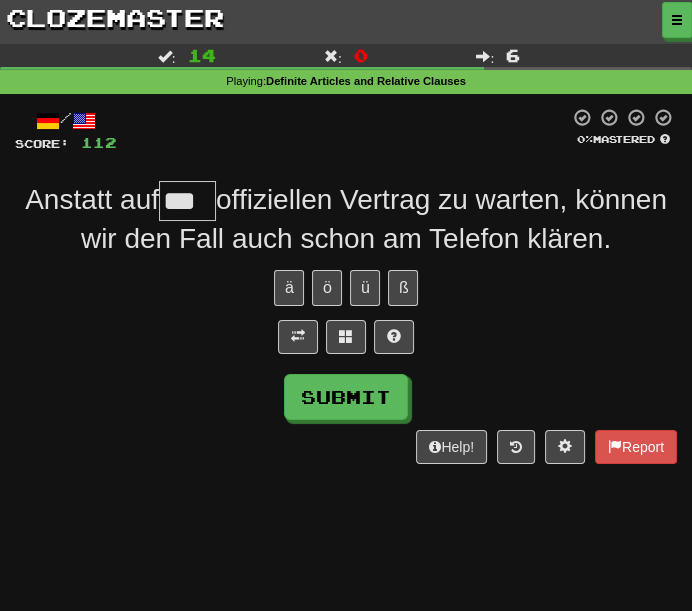 type on "***" 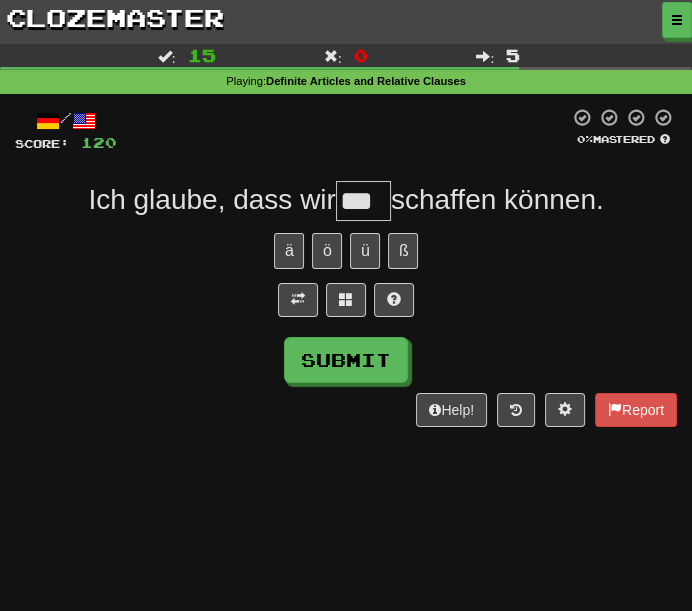 type on "***" 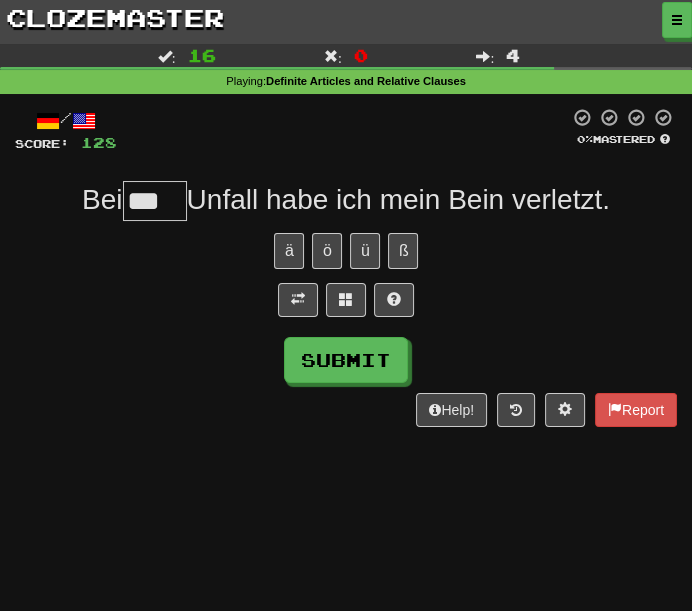 type on "***" 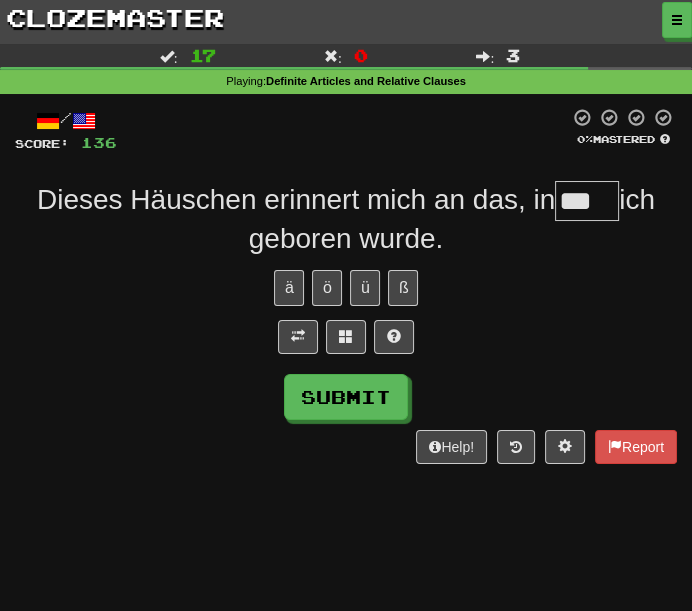 type on "***" 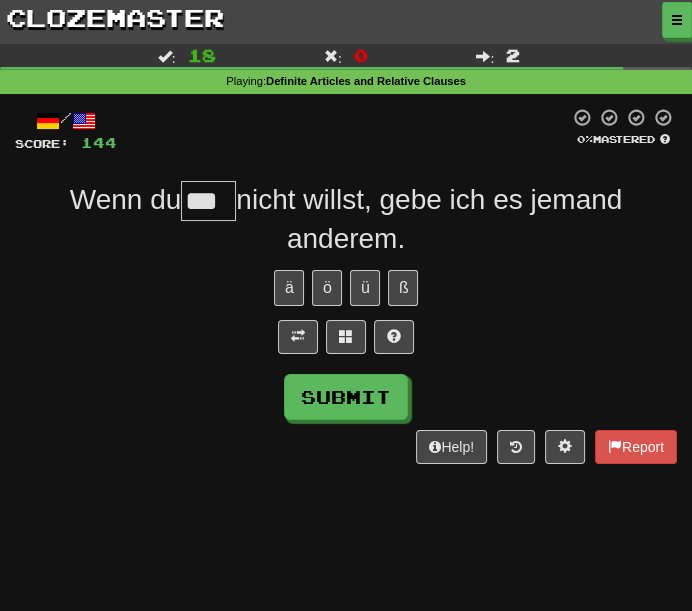 type on "***" 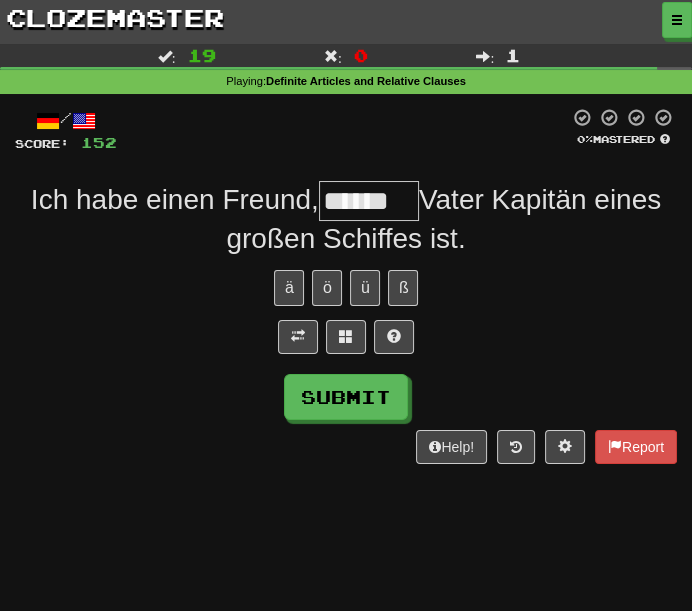 type on "******" 